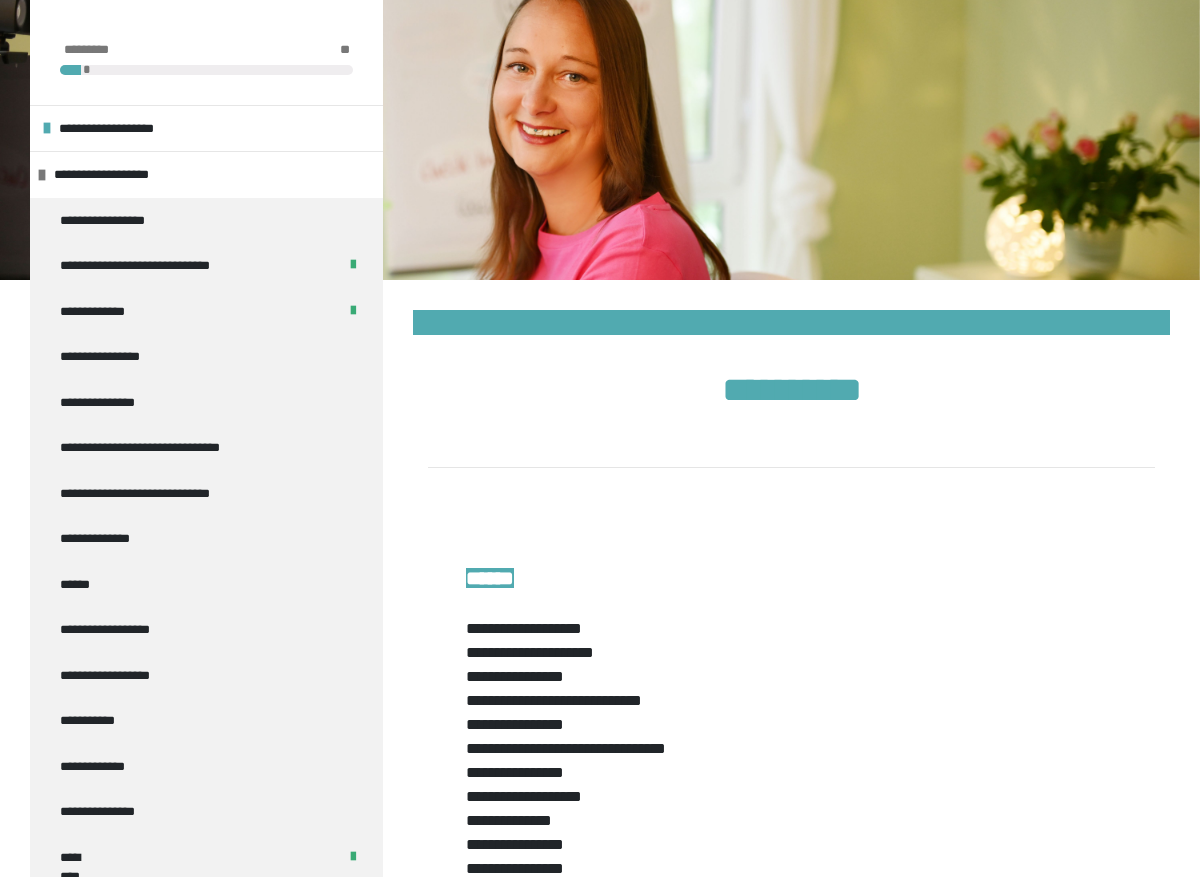 scroll, scrollTop: 3795, scrollLeft: 0, axis: vertical 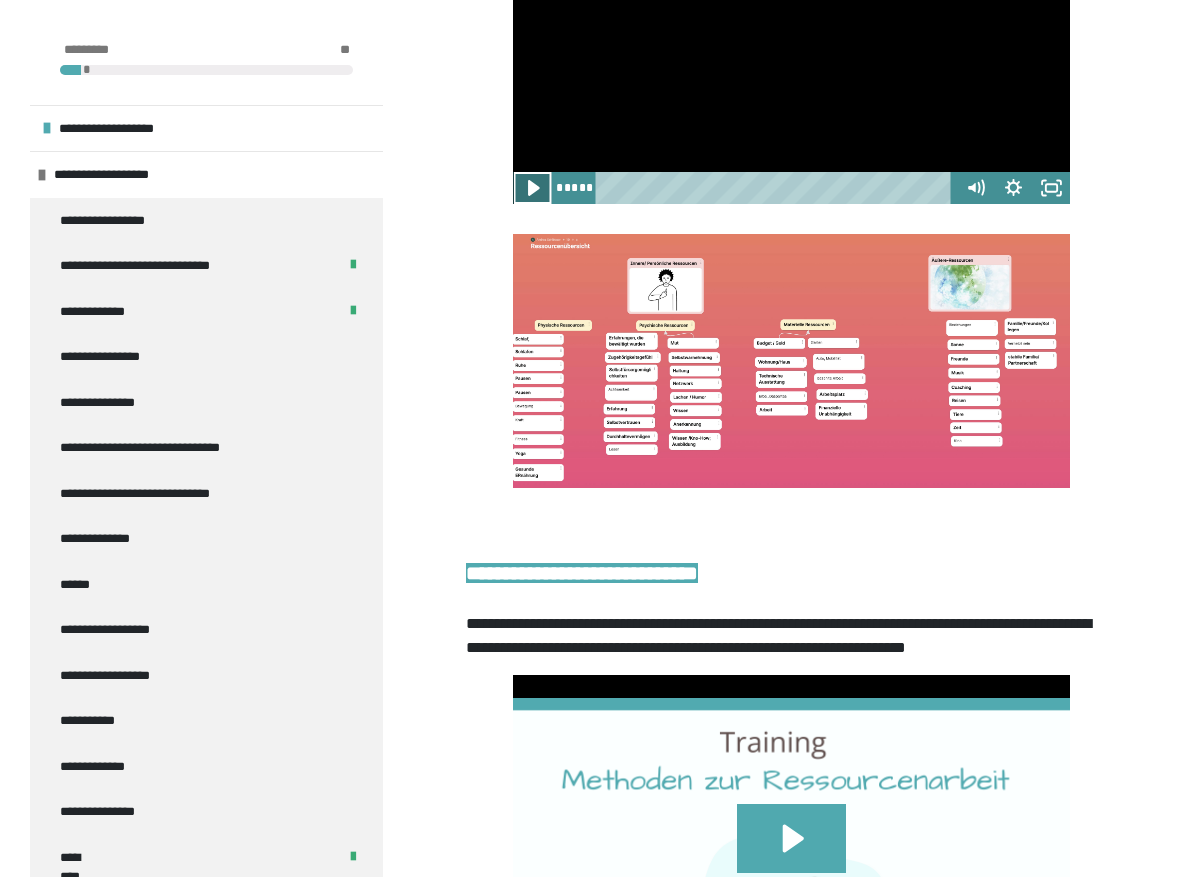 click 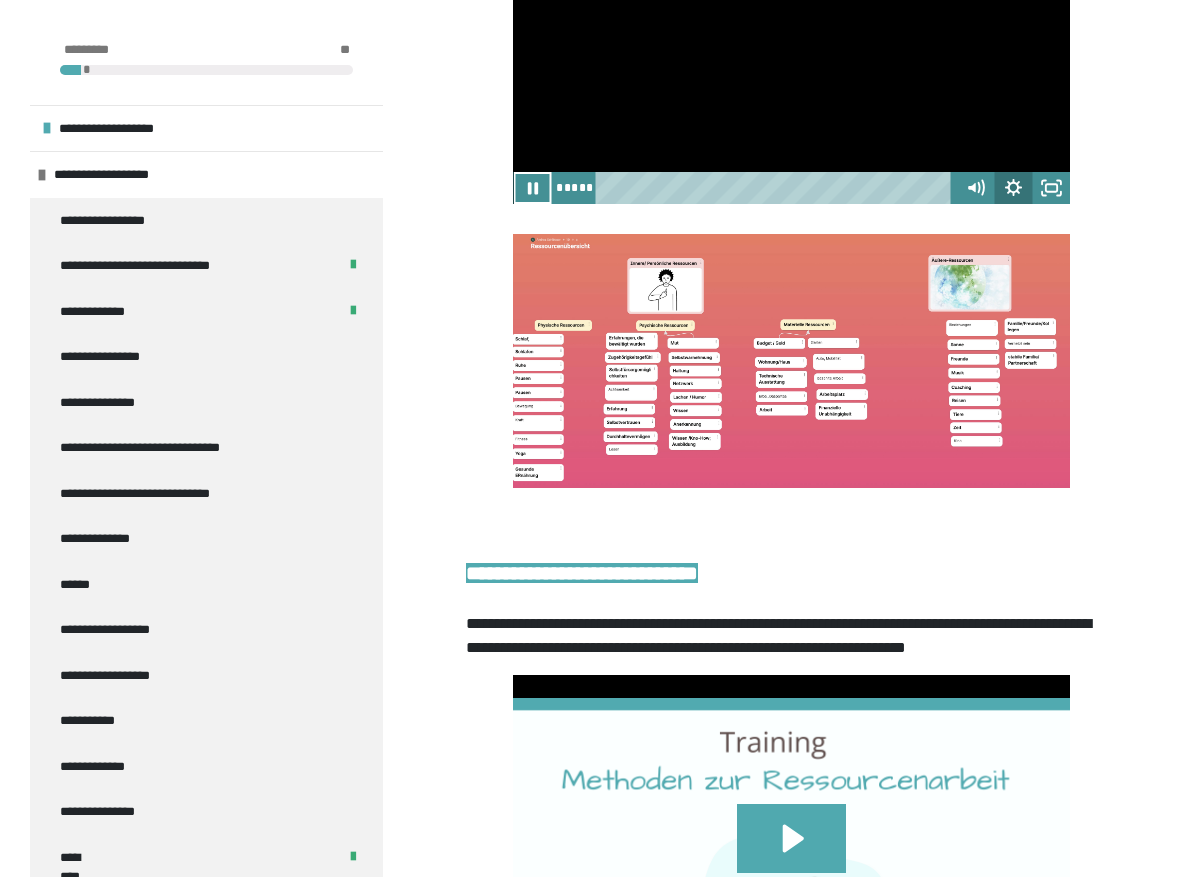 click 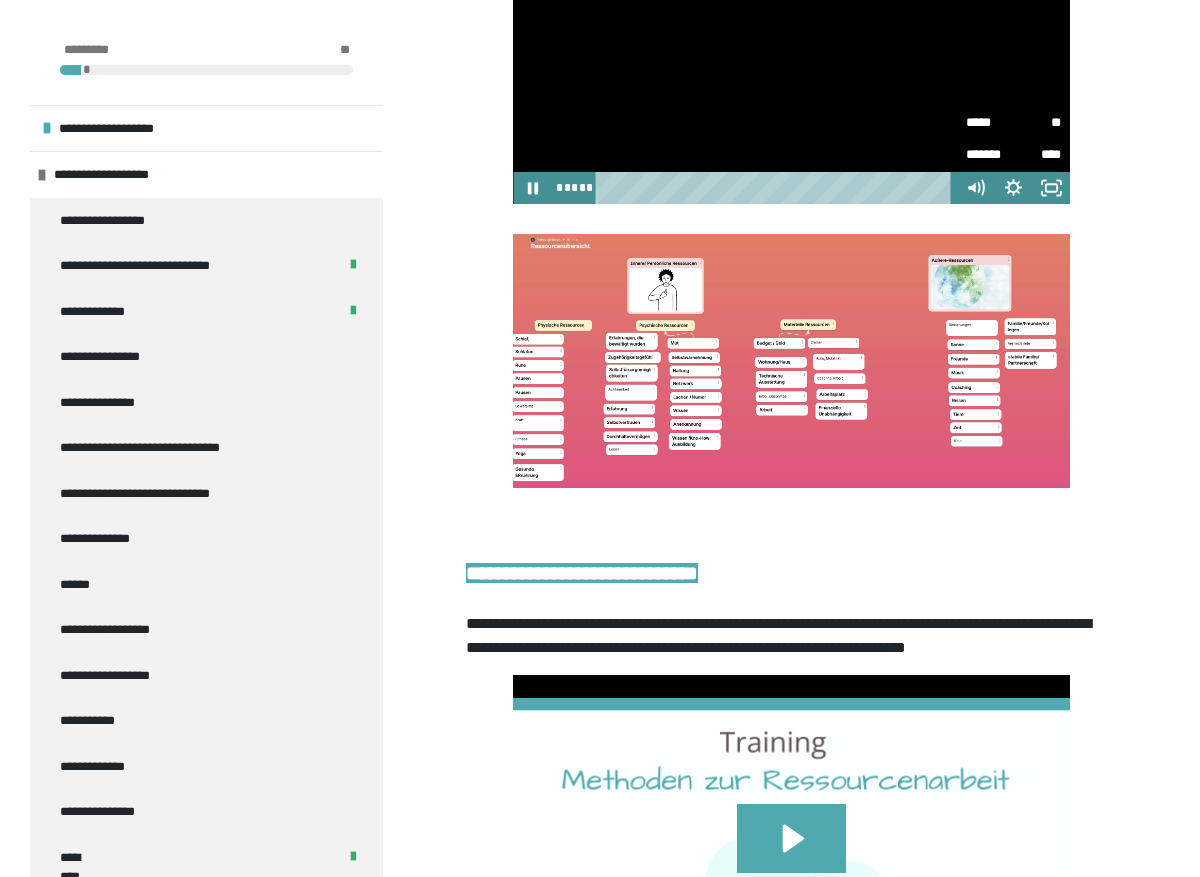 click on "**" at bounding box center [1037, 122] 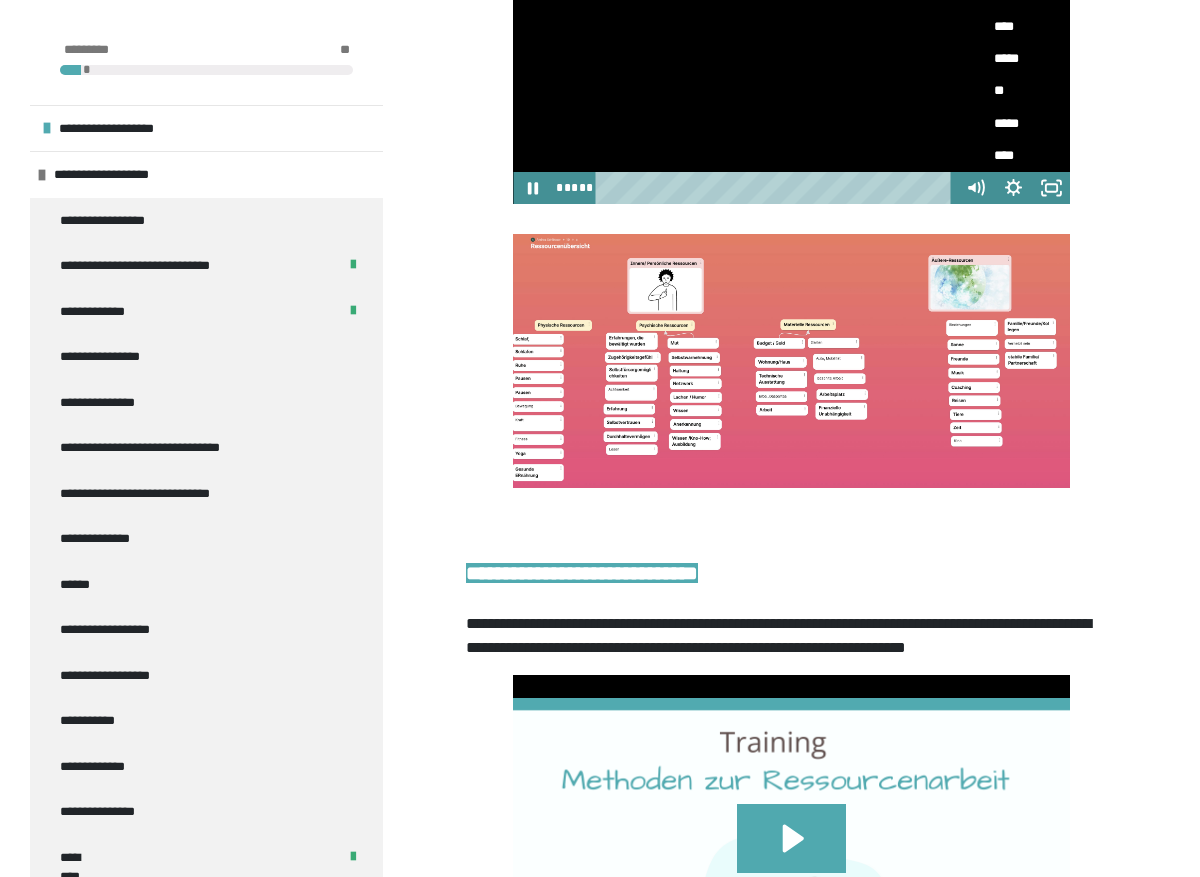 click on "*****" at bounding box center [1013, 124] 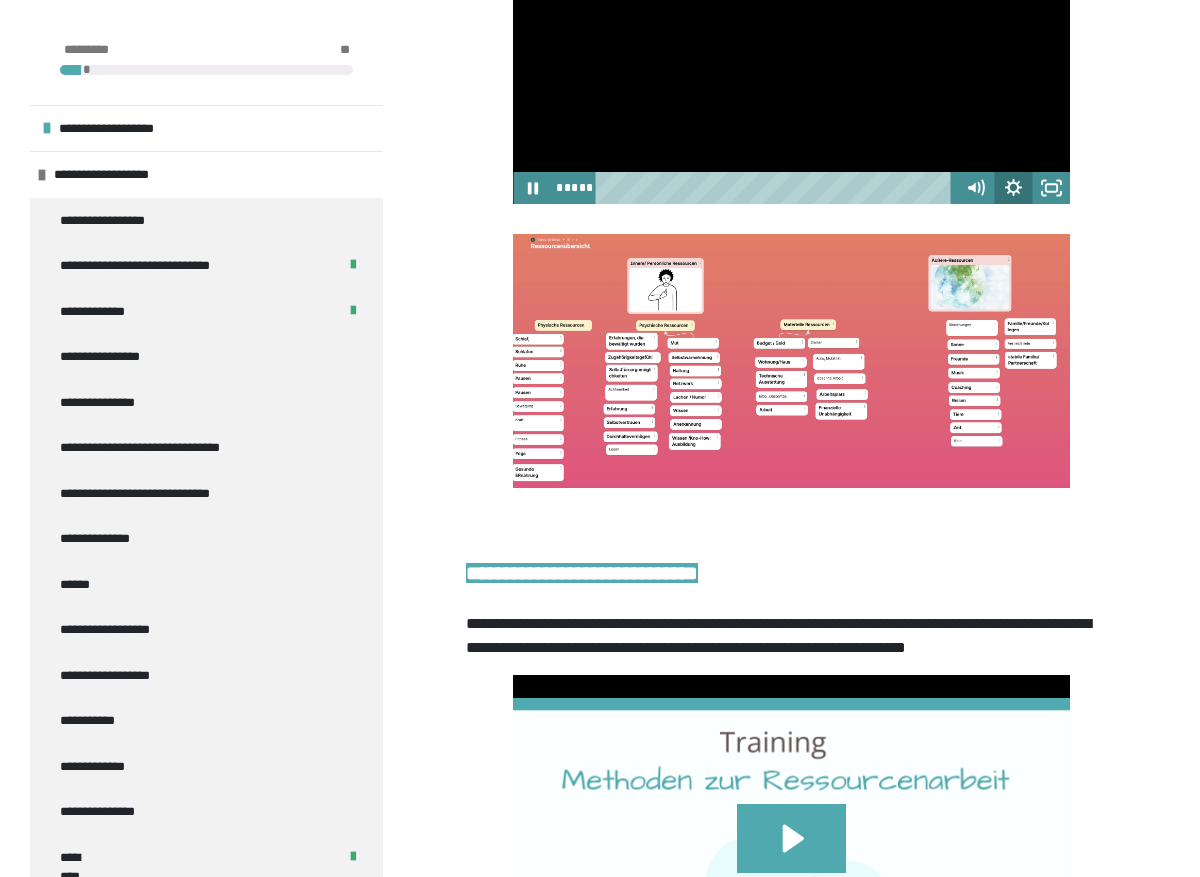 click 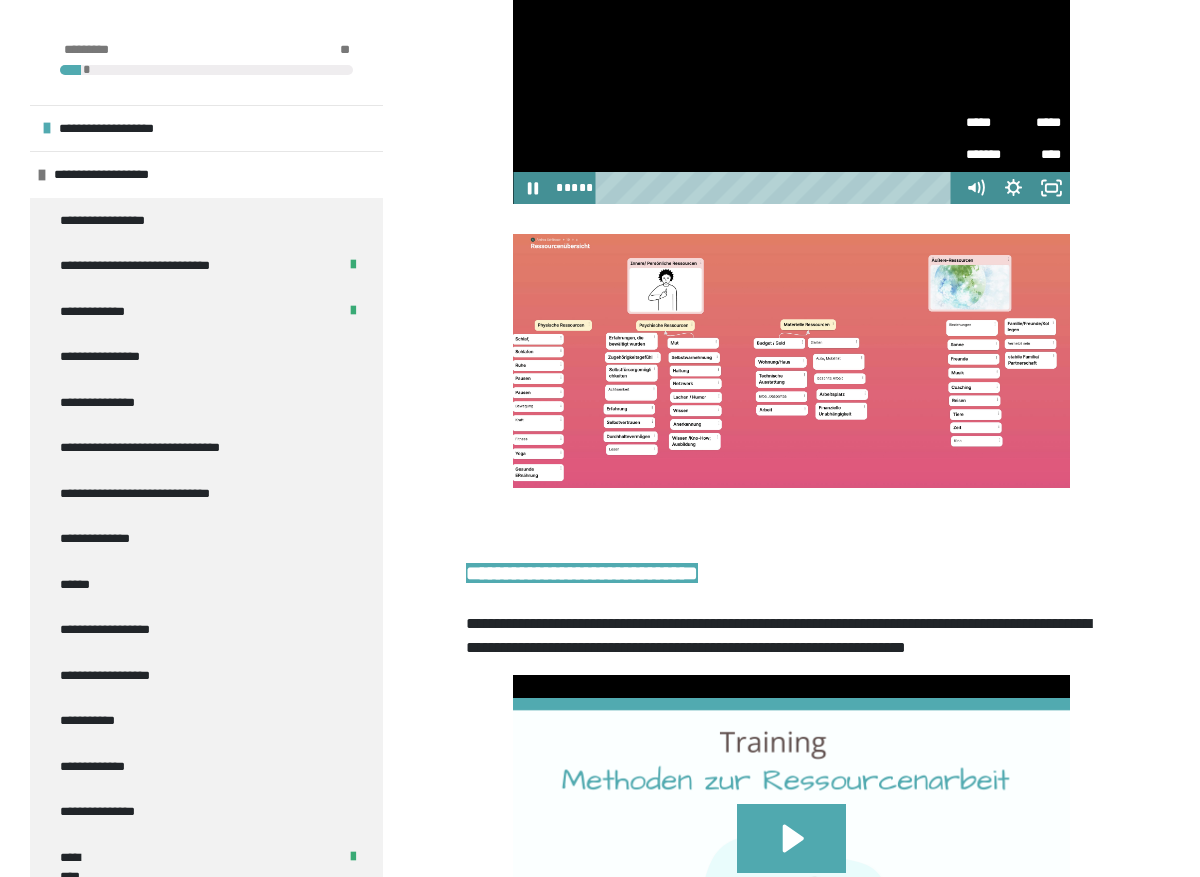 click on "*****" at bounding box center [1037, 116] 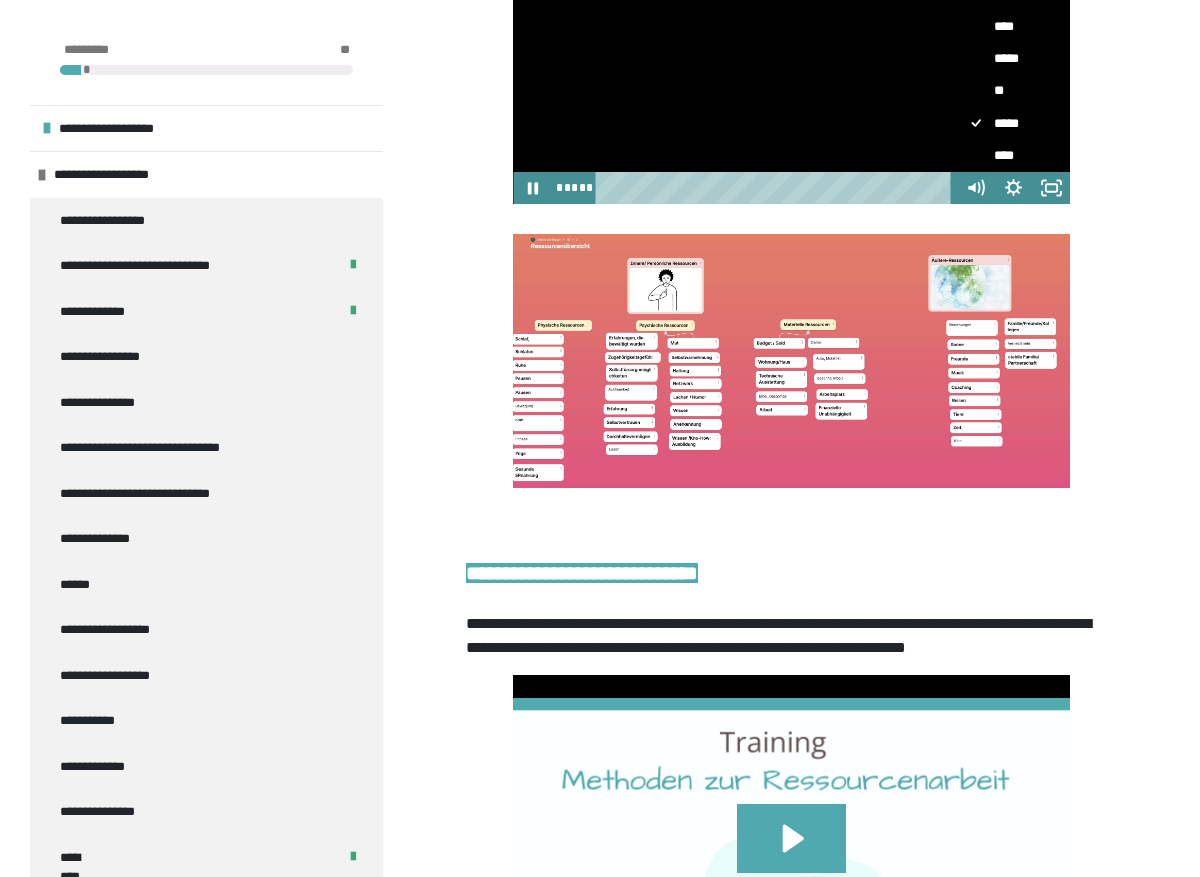click on "**" at bounding box center [1013, 91] 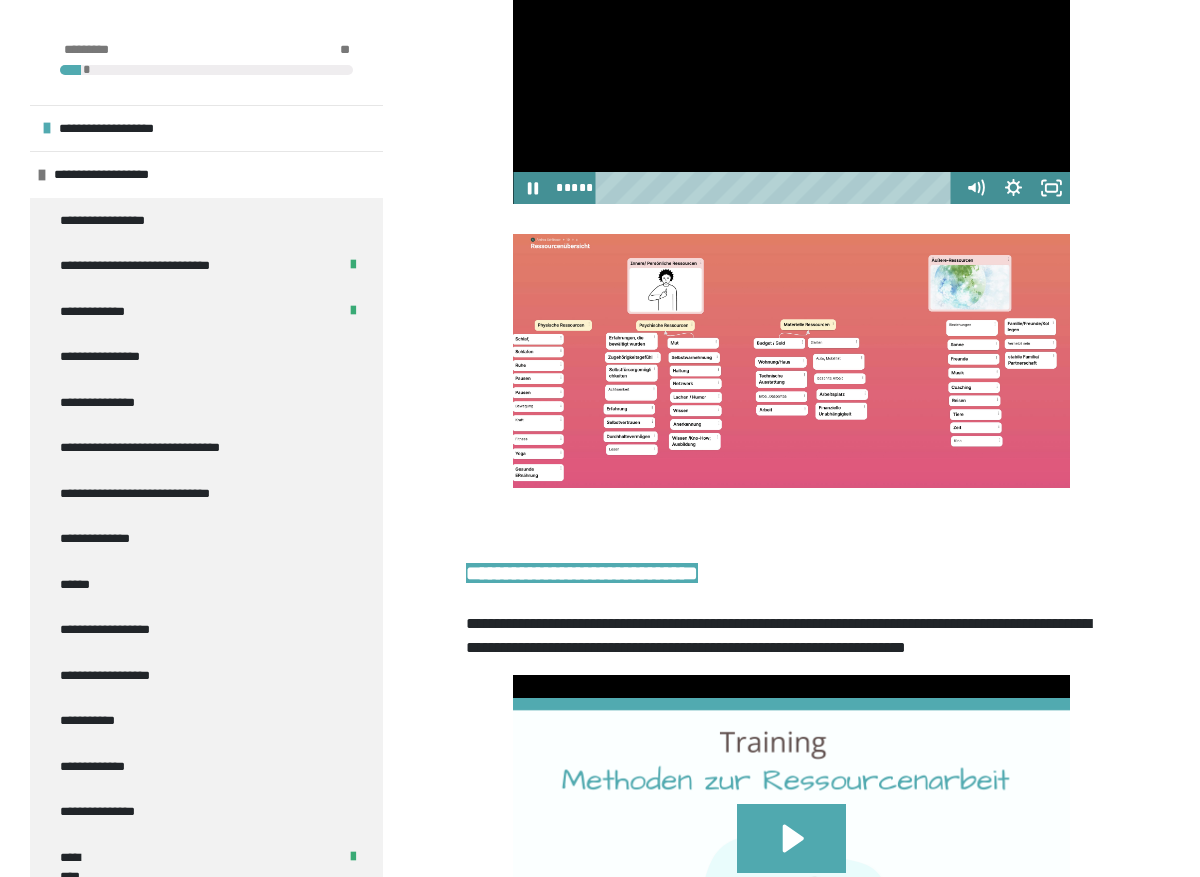 click 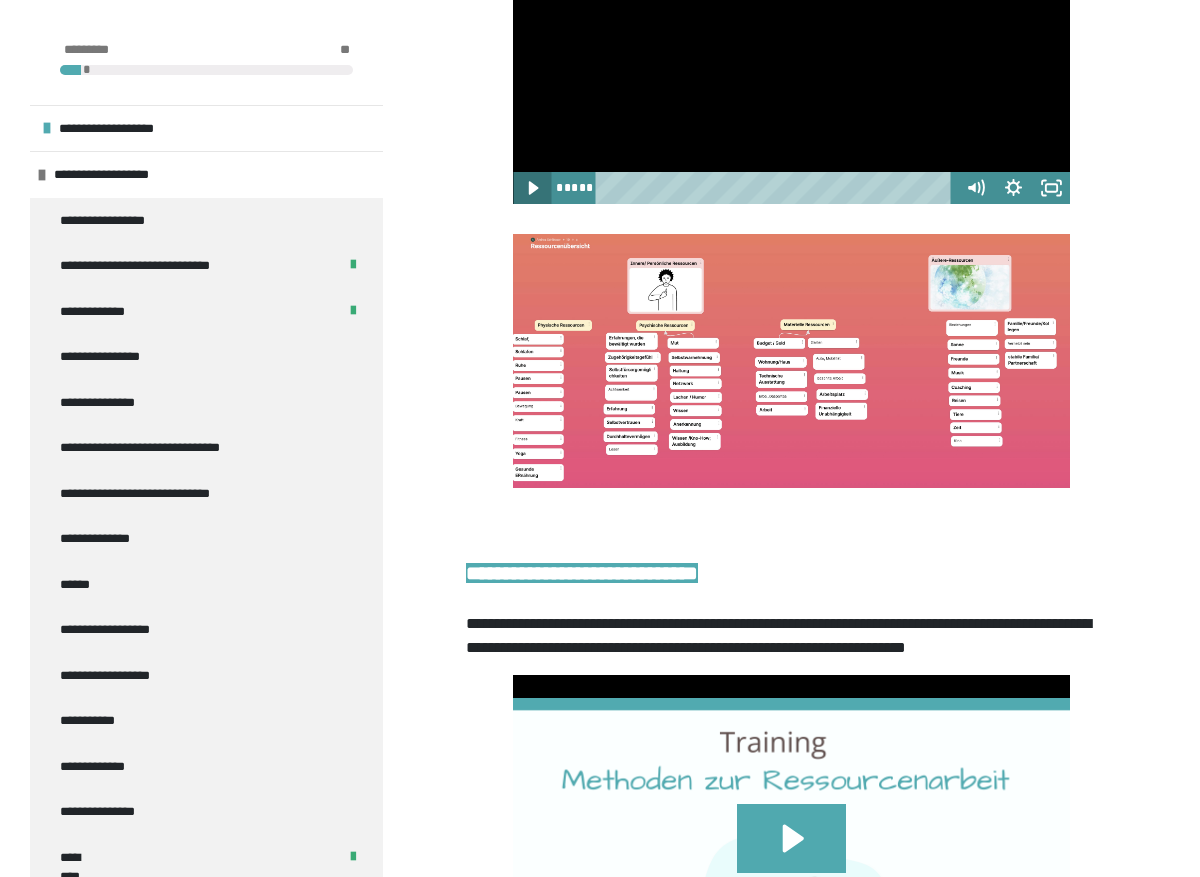 click 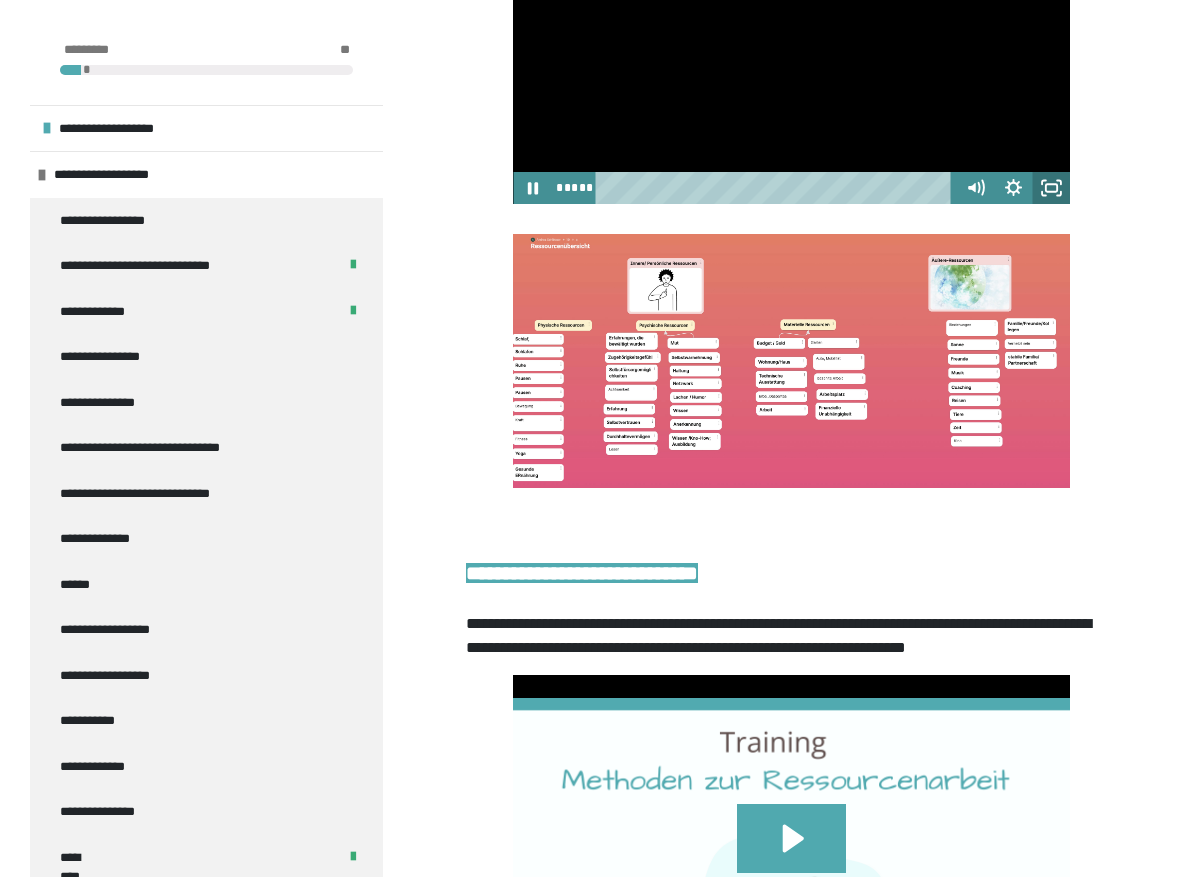 click 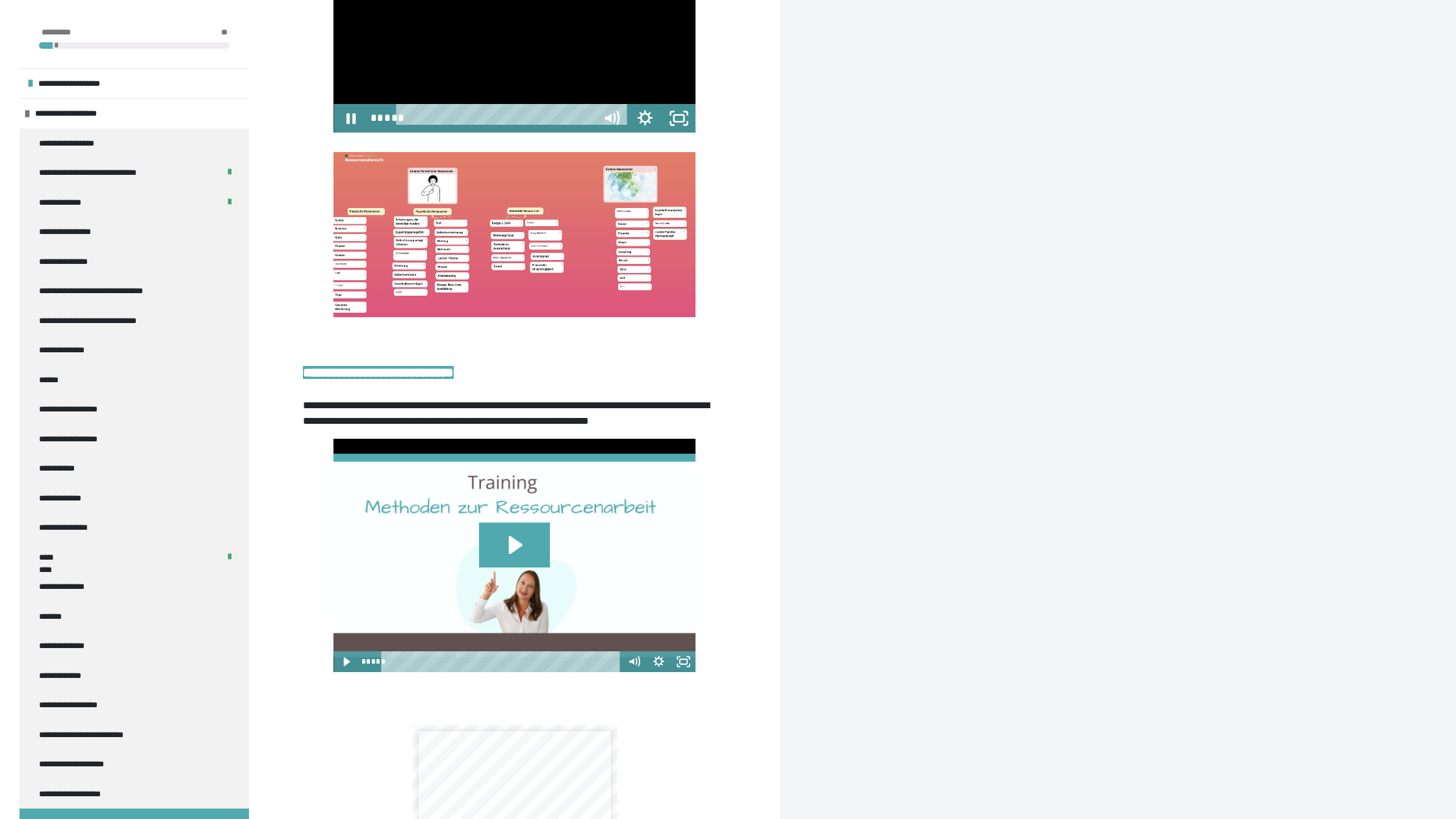 scroll, scrollTop: 0, scrollLeft: 0, axis: both 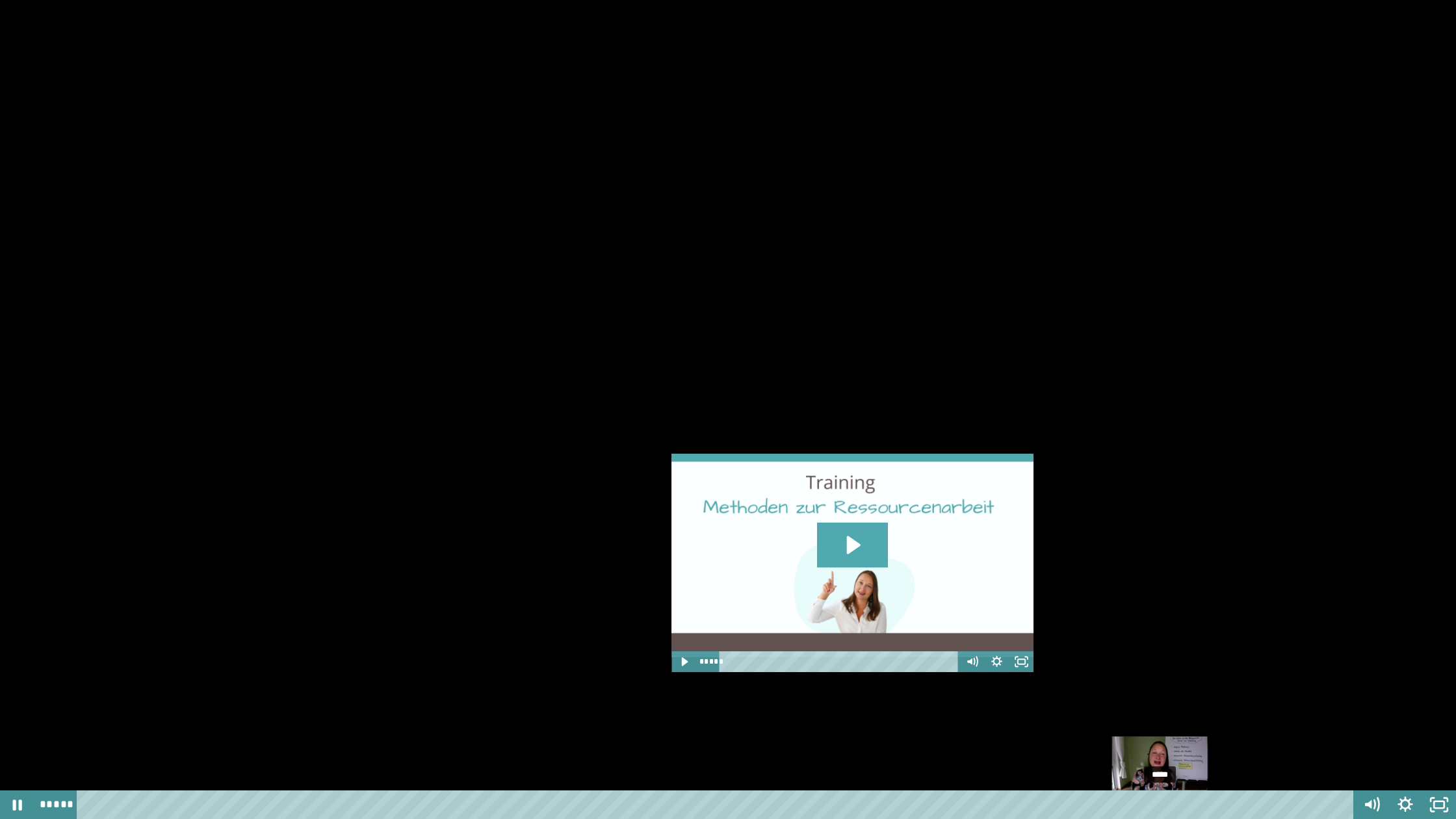 drag, startPoint x: 1173, startPoint y: 802, endPoint x: 1161, endPoint y: 804, distance: 12.165525 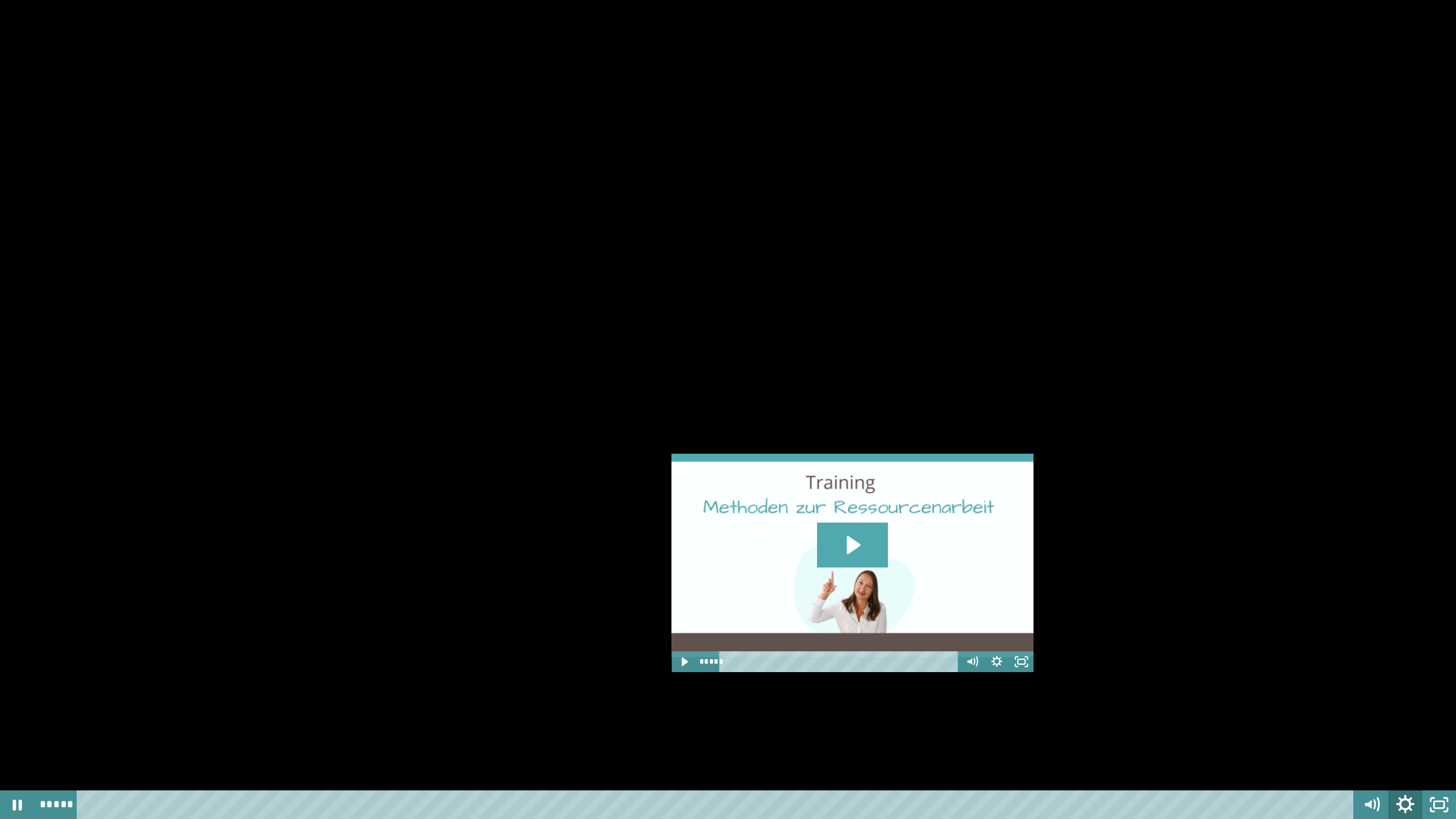 click 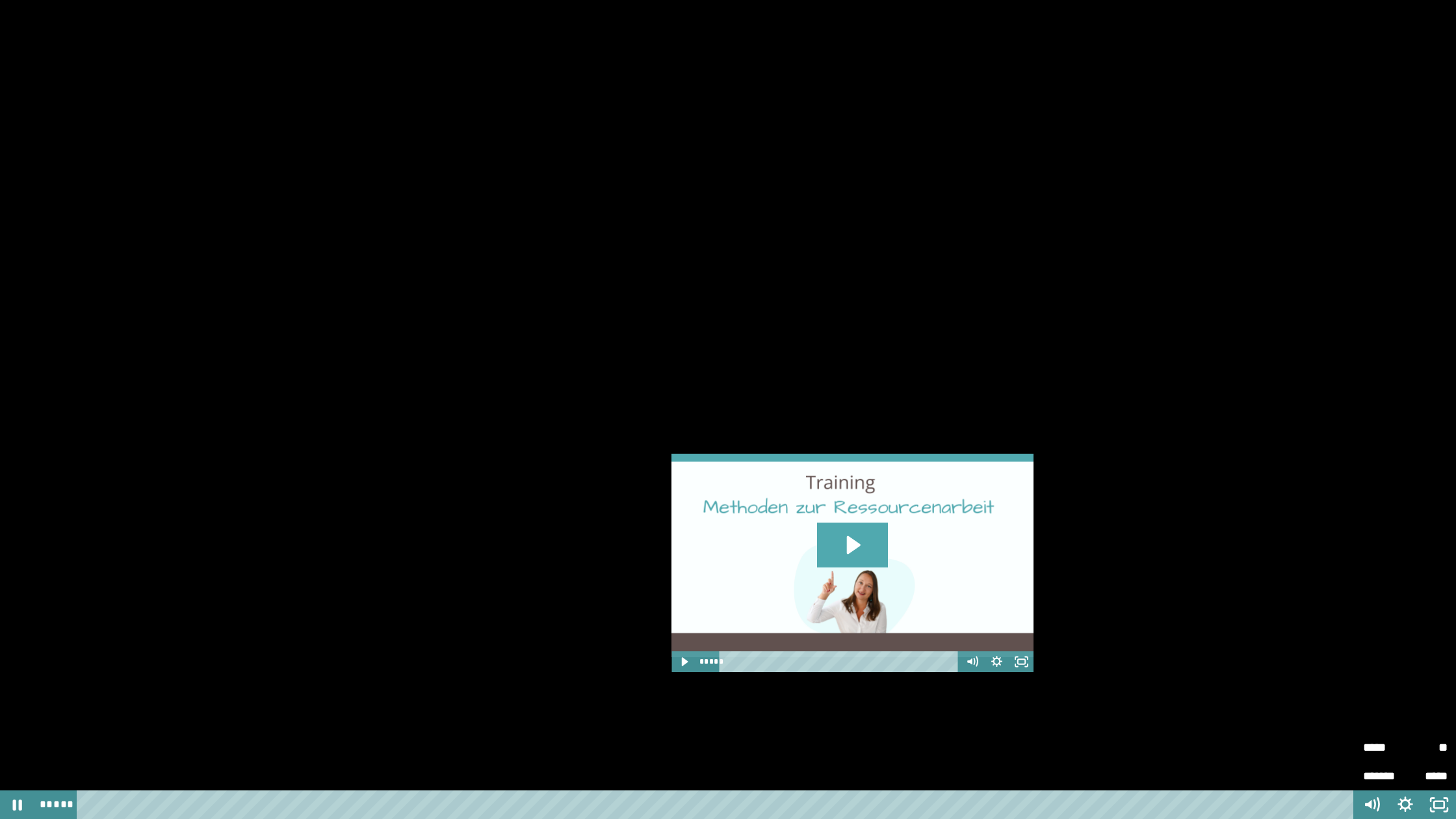 click on "**" at bounding box center [1426, 748] 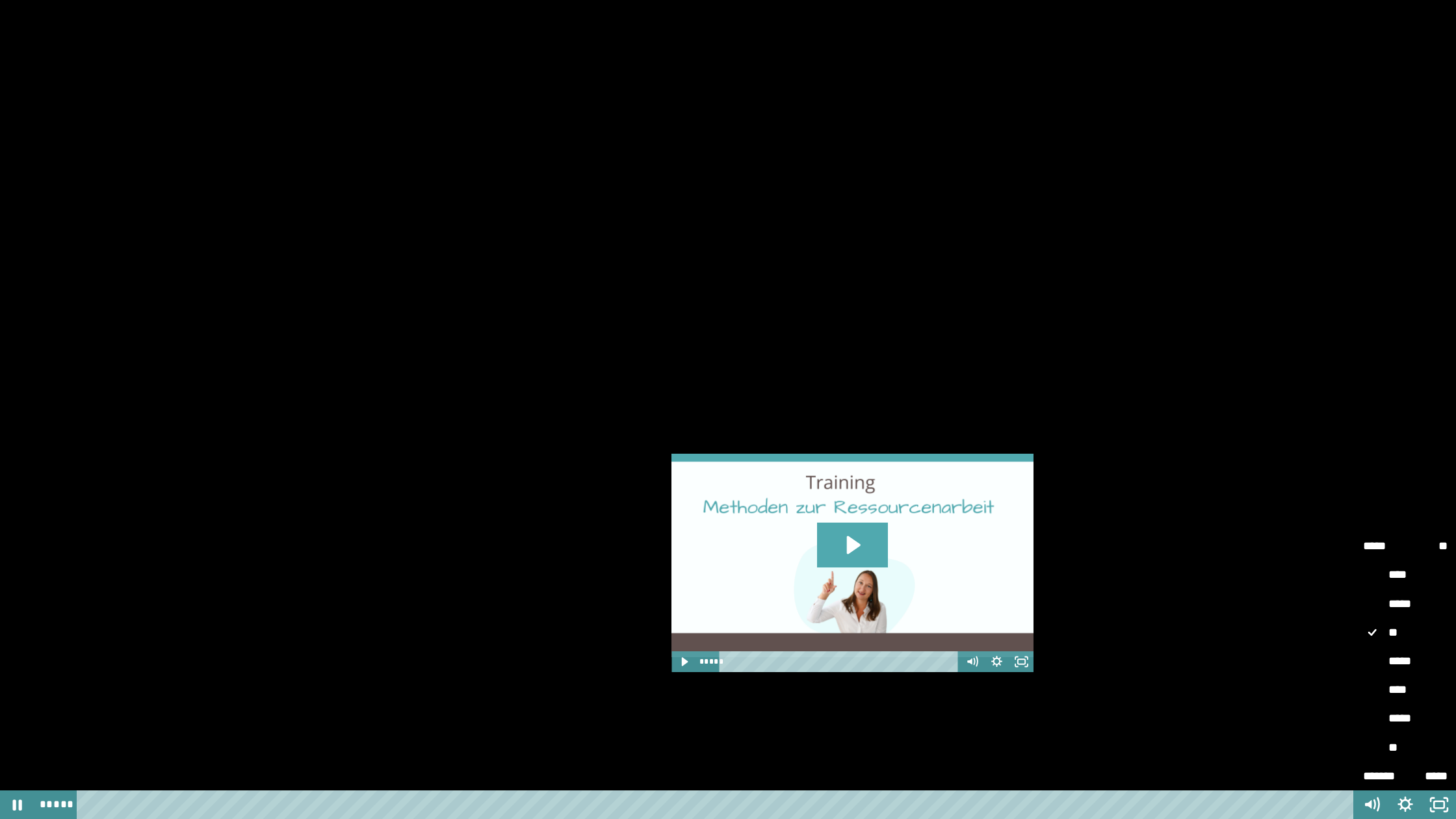 click on "*****" at bounding box center (1405, 662) 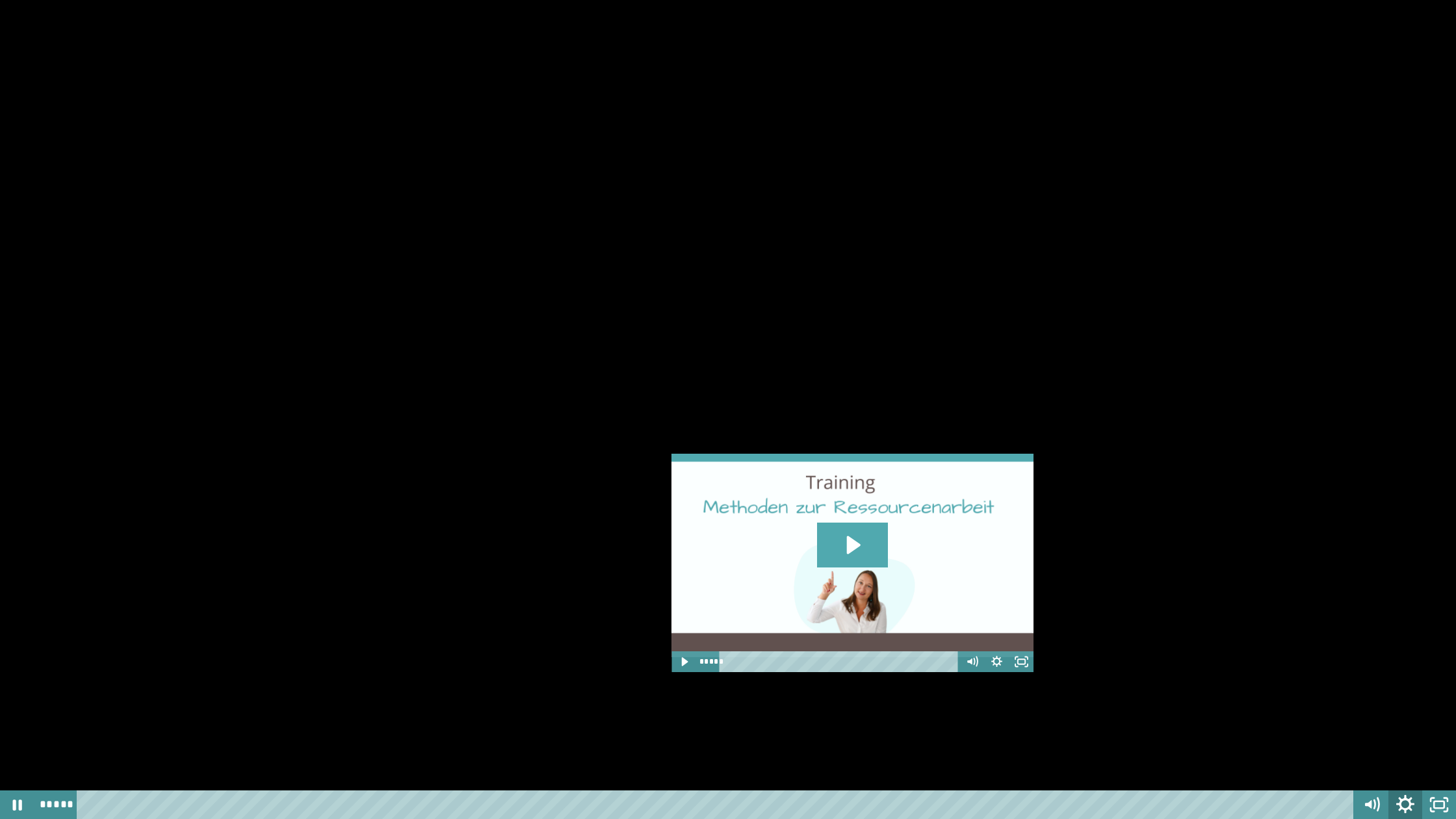 click 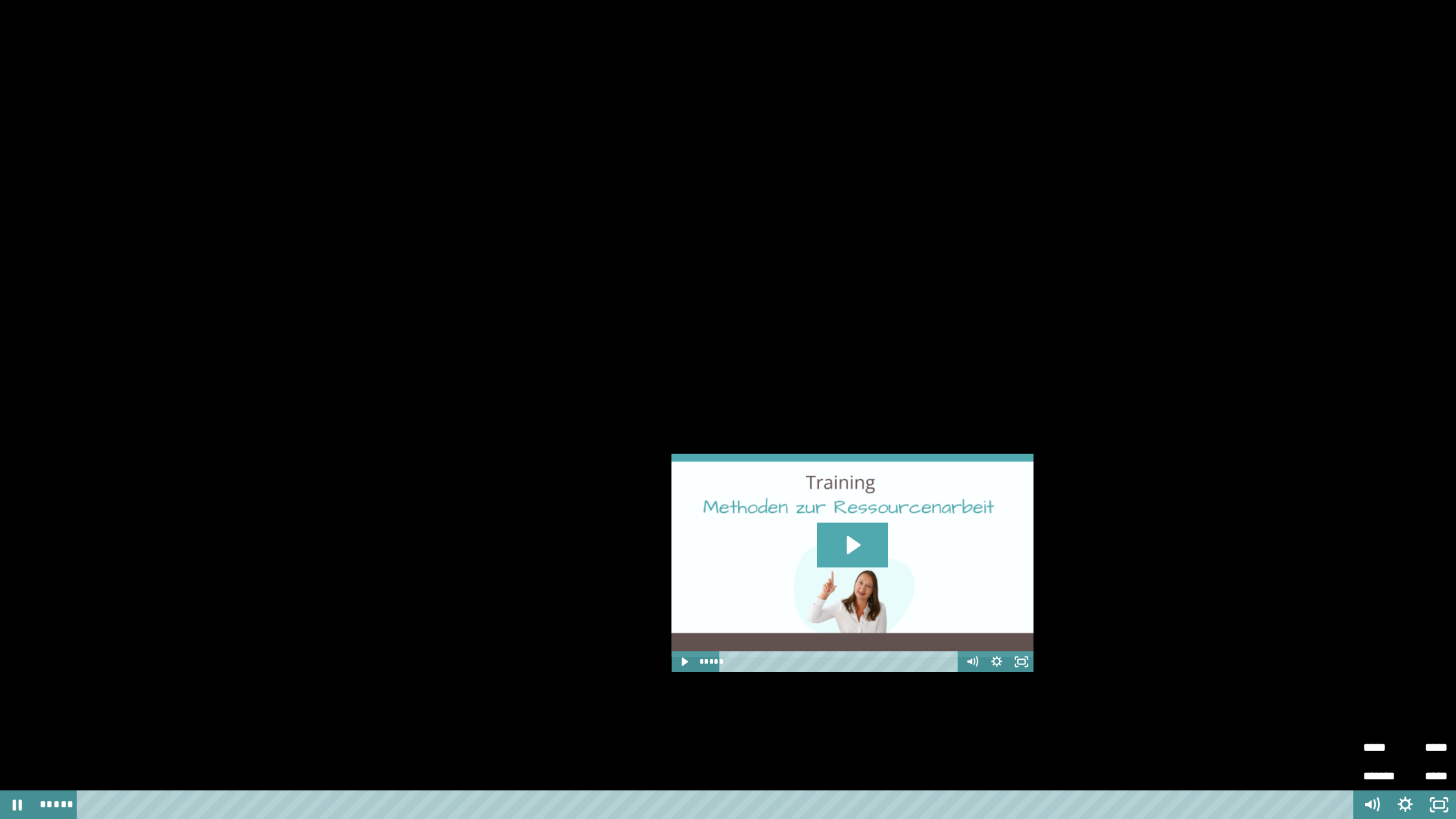 click on "*****" at bounding box center [1426, 742] 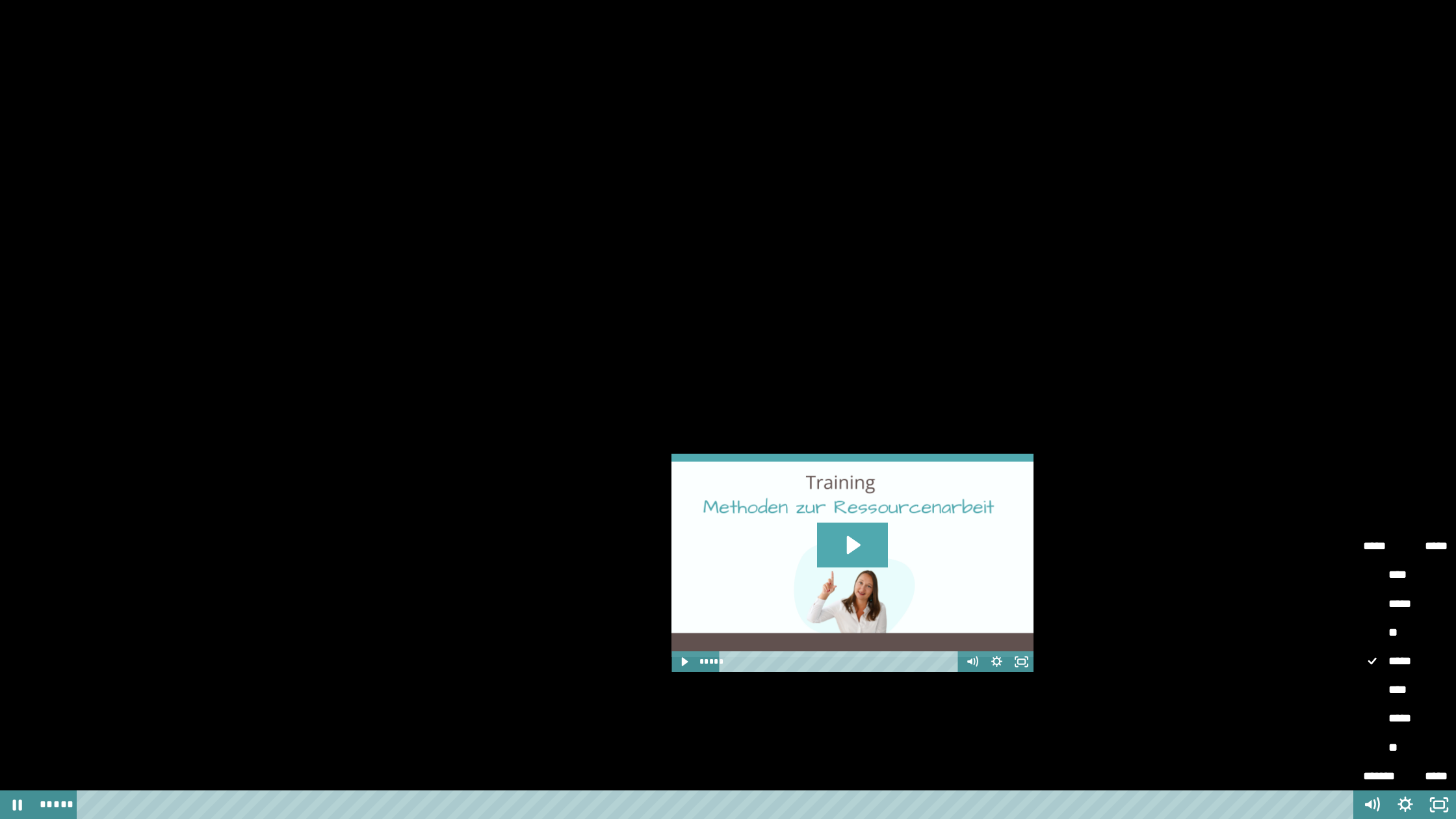 click on "****" at bounding box center [1405, 690] 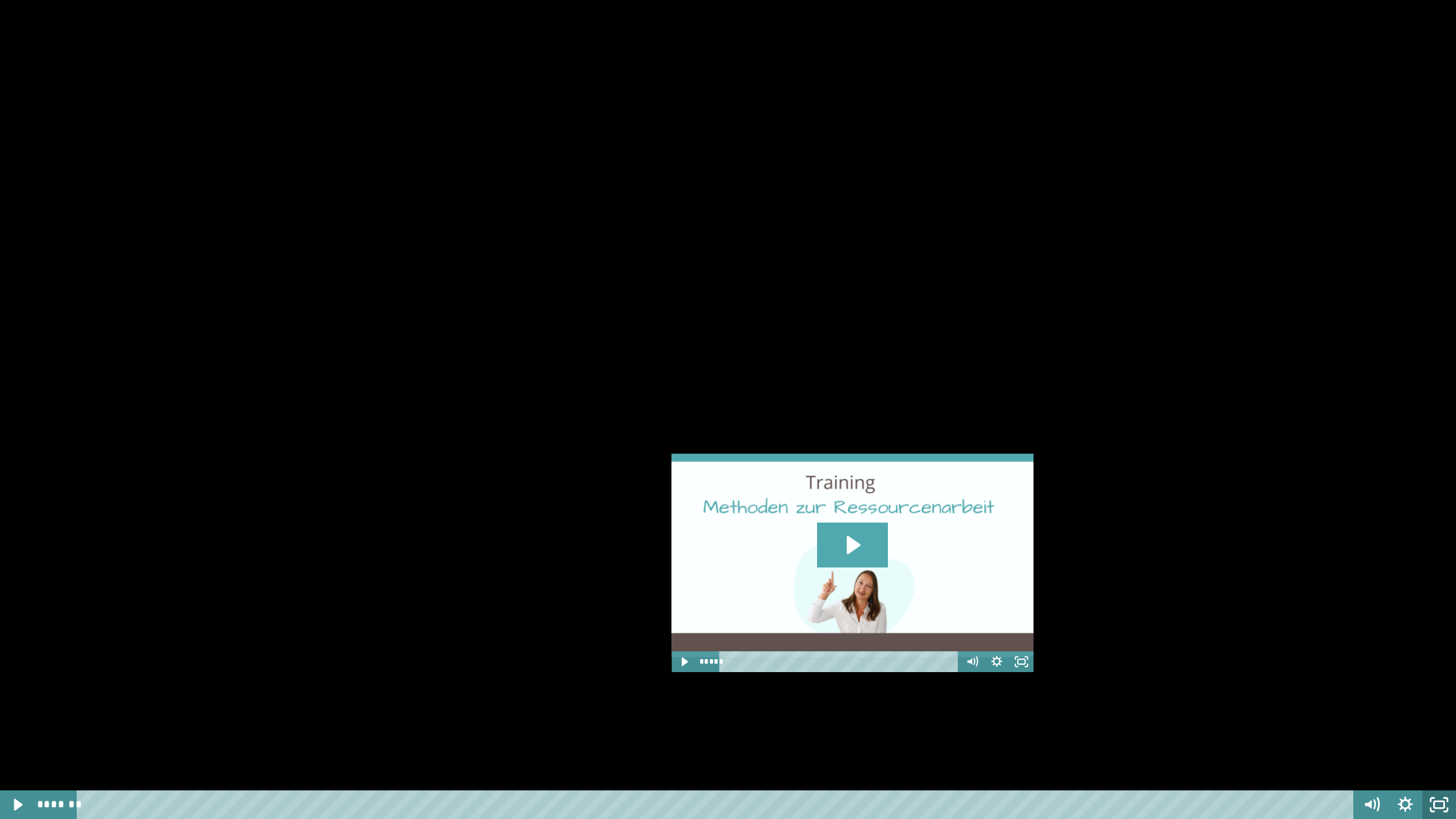 click 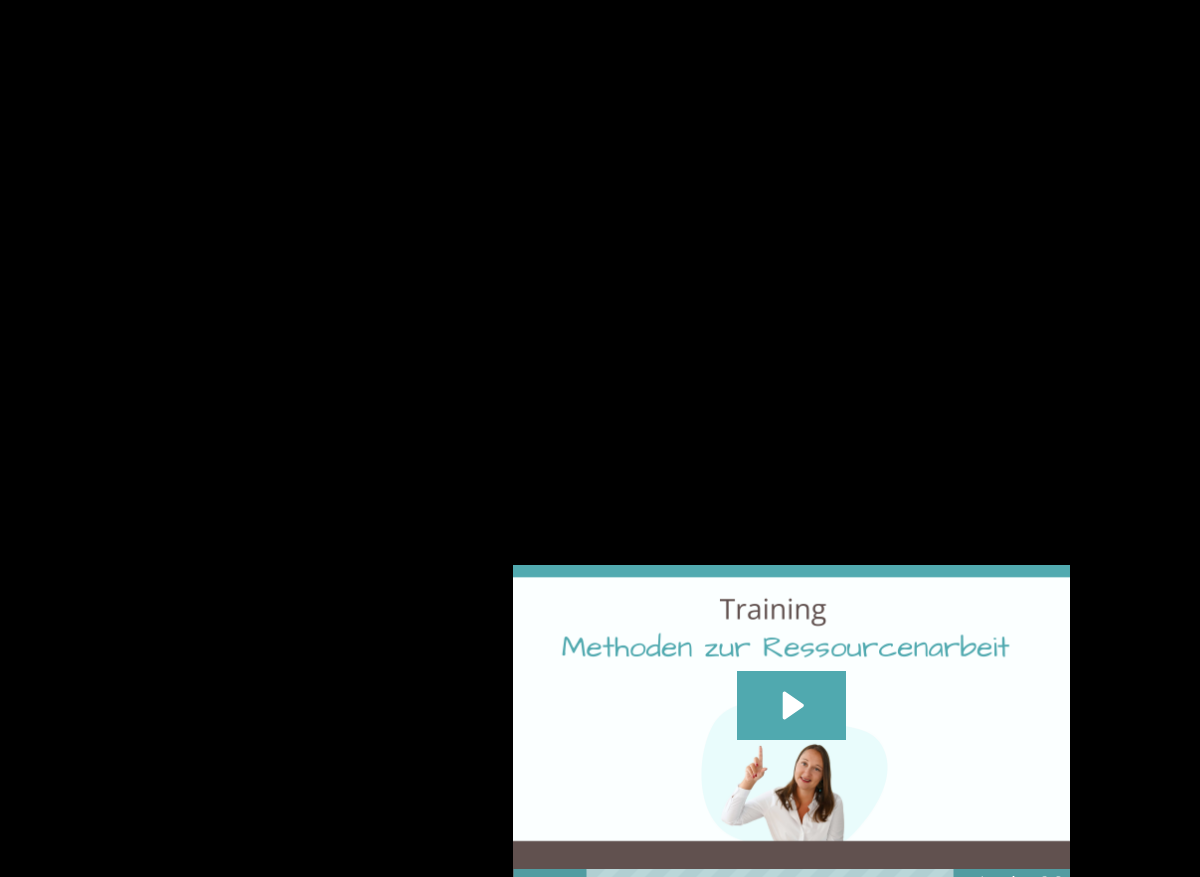 scroll, scrollTop: 3934, scrollLeft: 0, axis: vertical 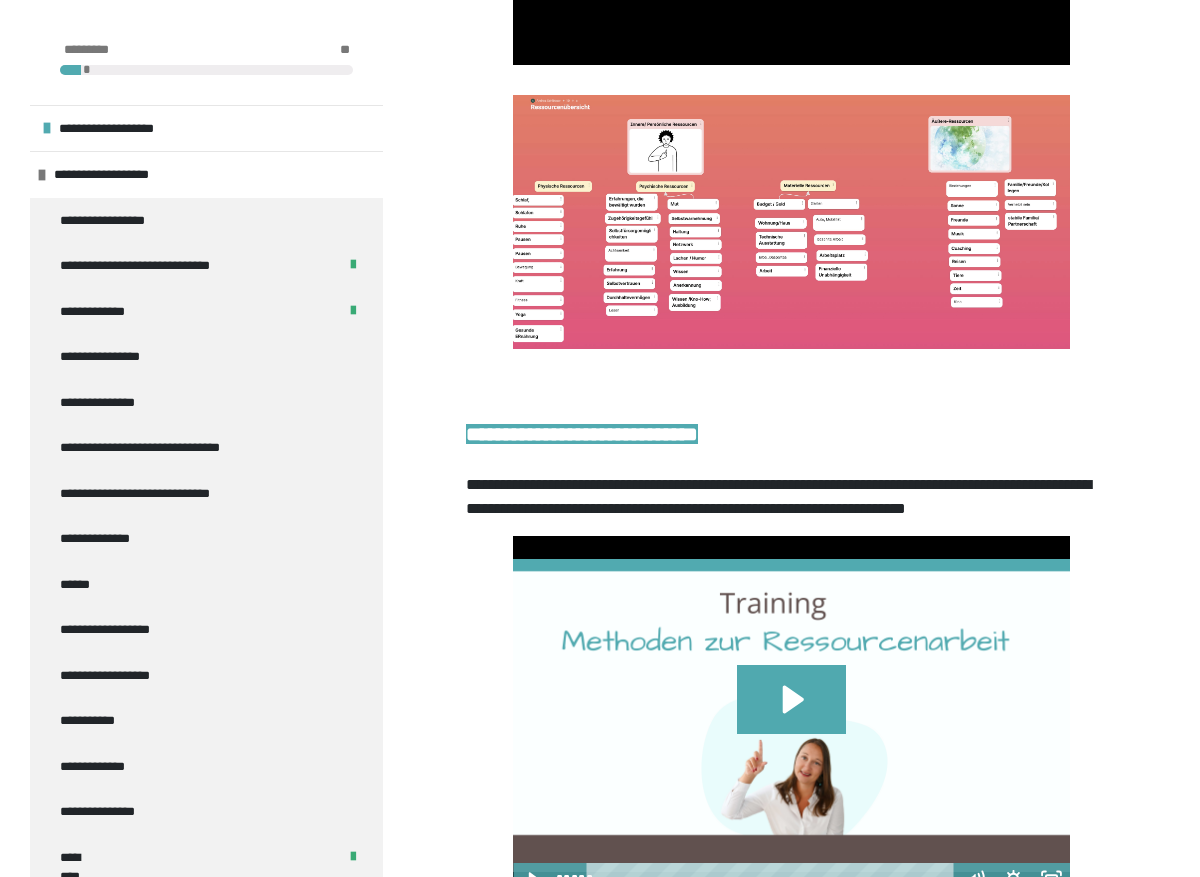 click at bounding box center [791, 222] 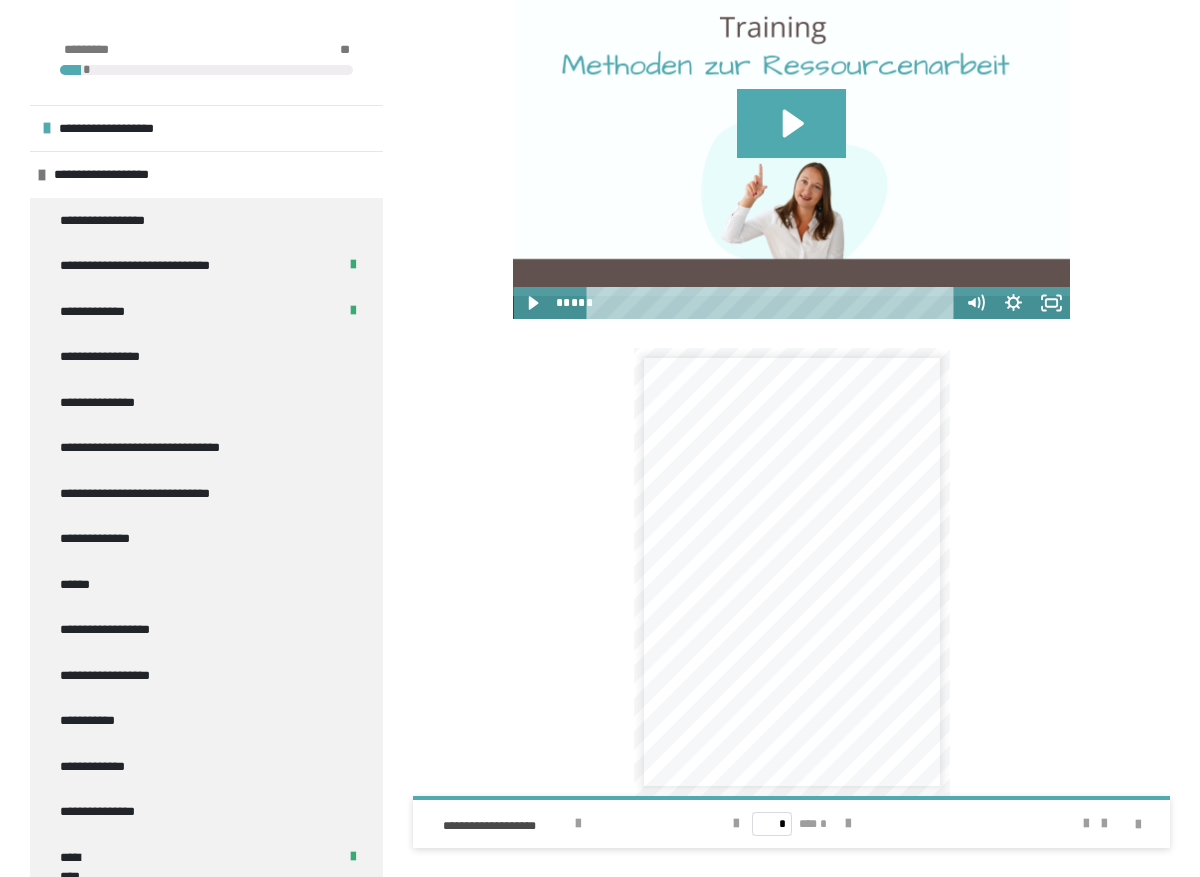 scroll, scrollTop: 4522, scrollLeft: 0, axis: vertical 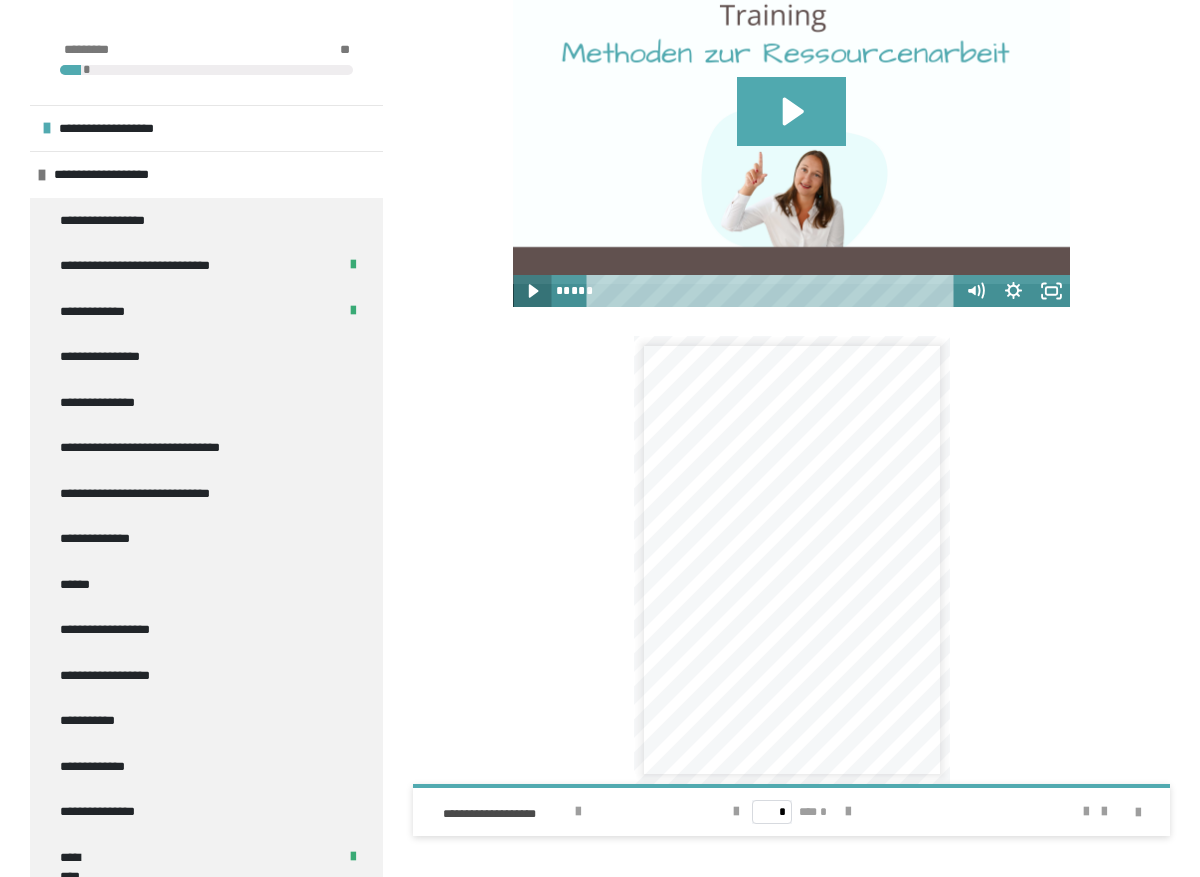 click 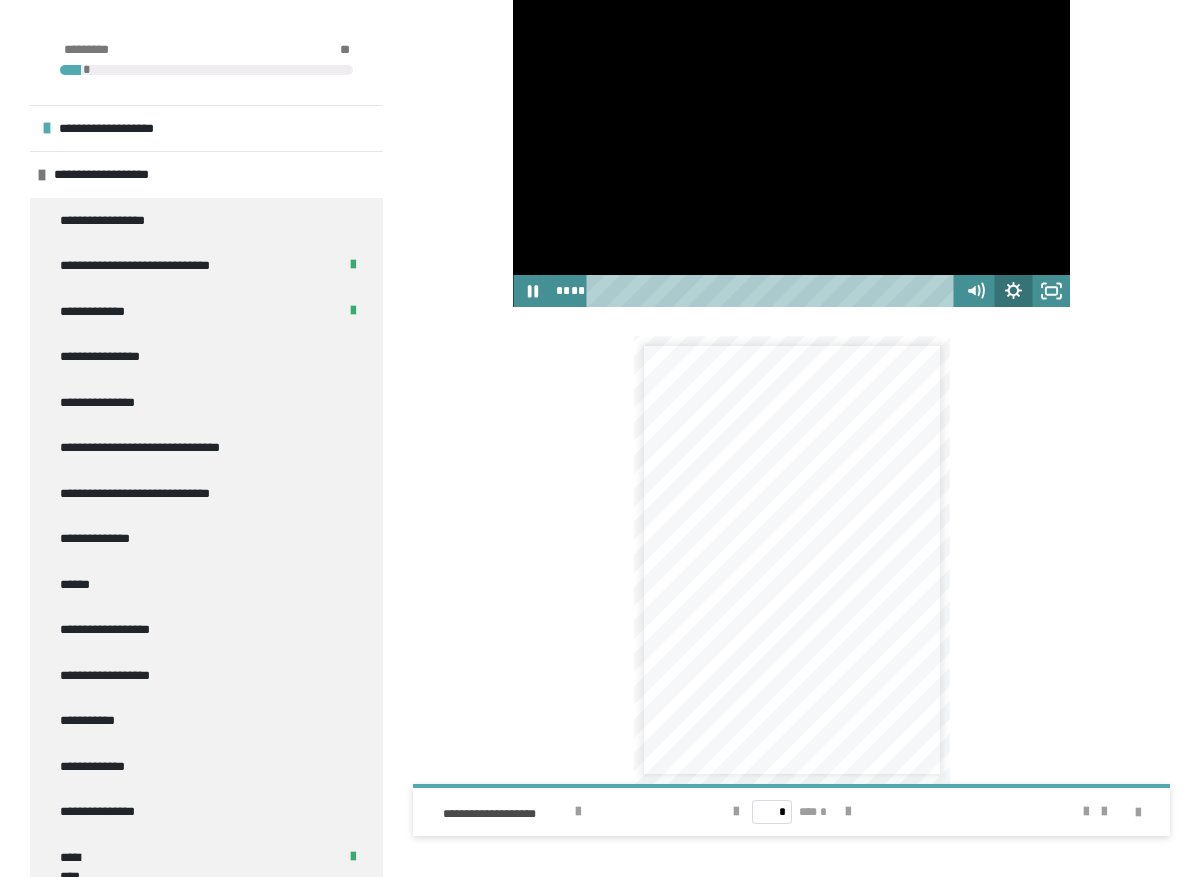 click 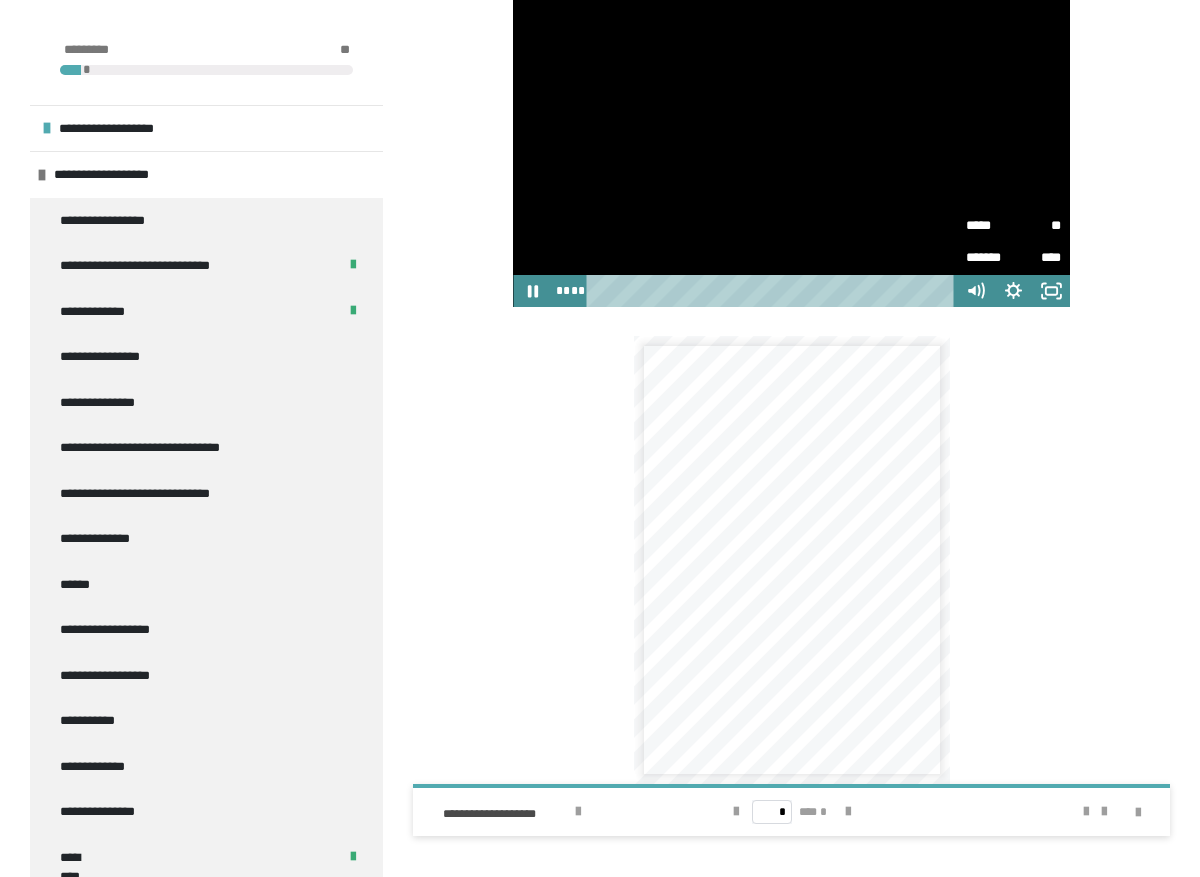 click on "**" at bounding box center (1037, 226) 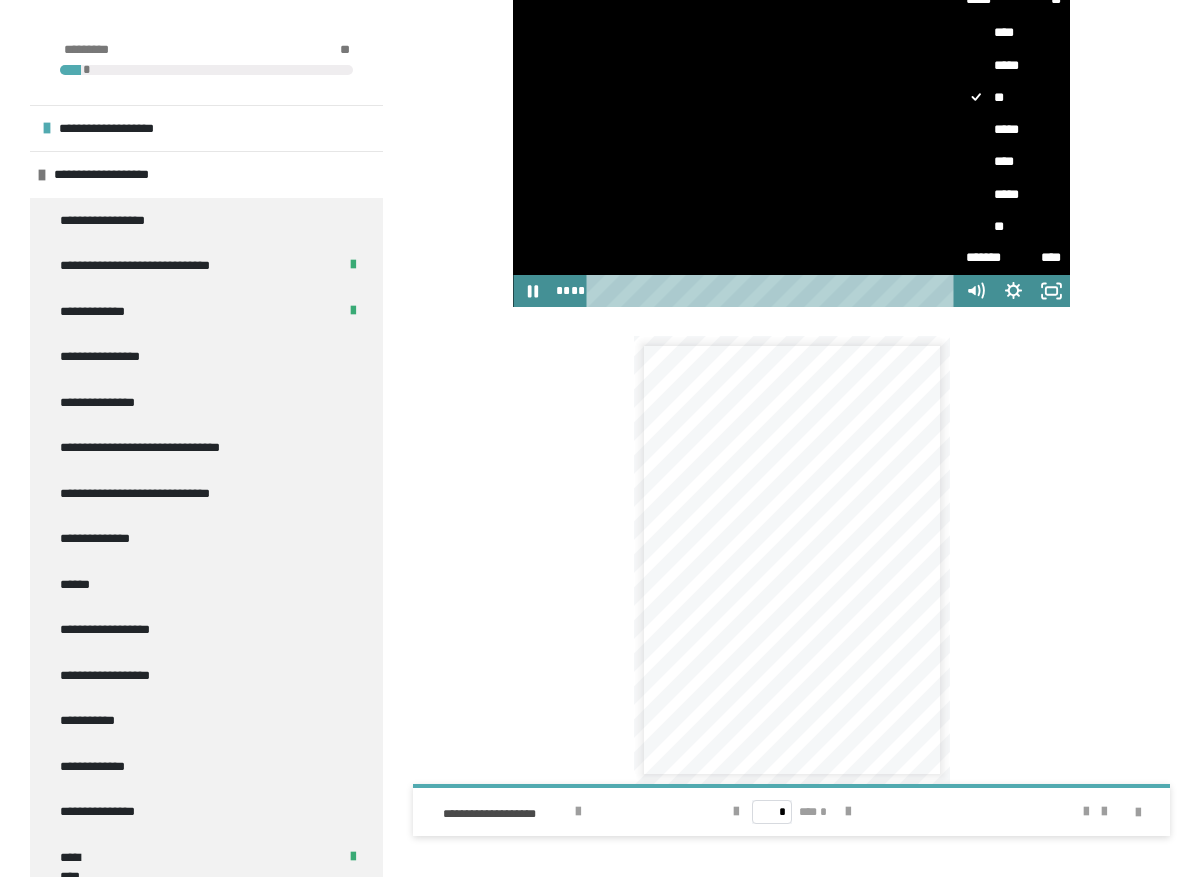 click on "**" at bounding box center [1013, 227] 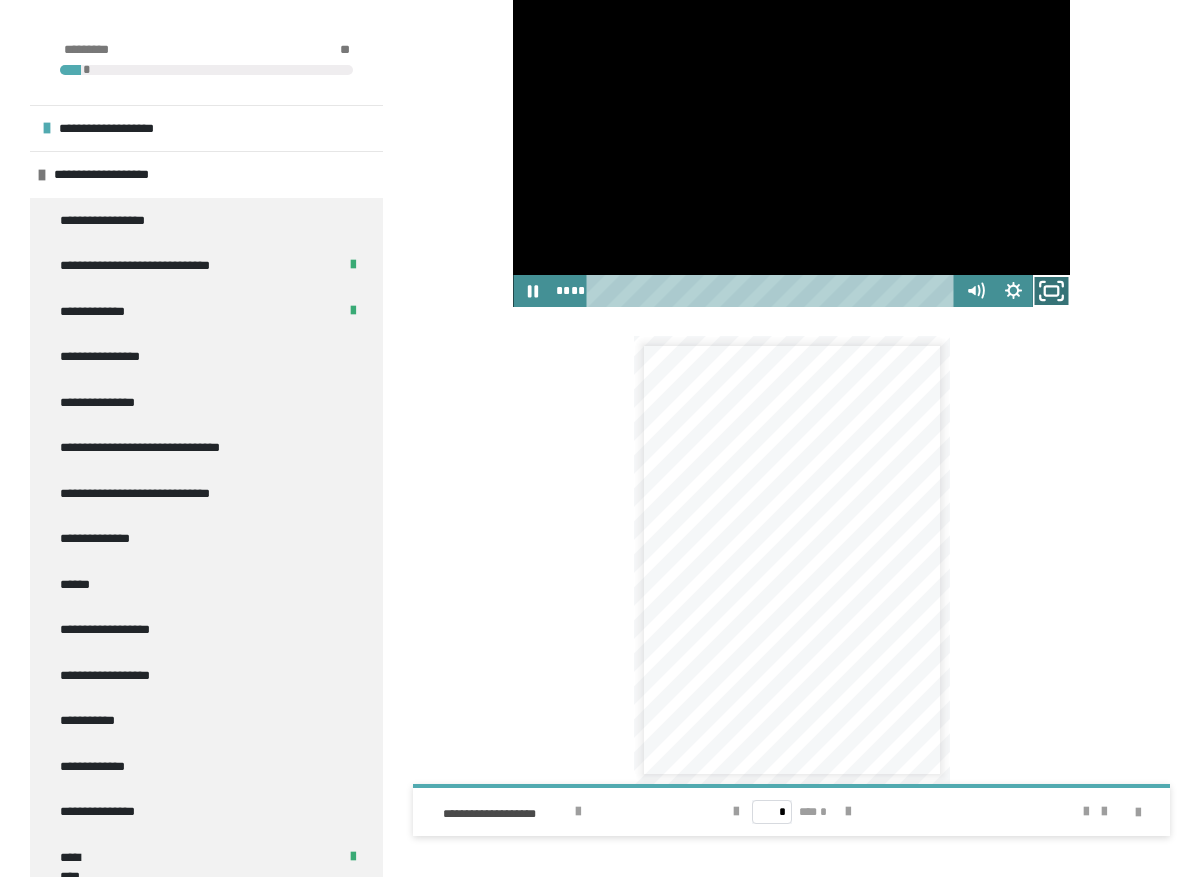click 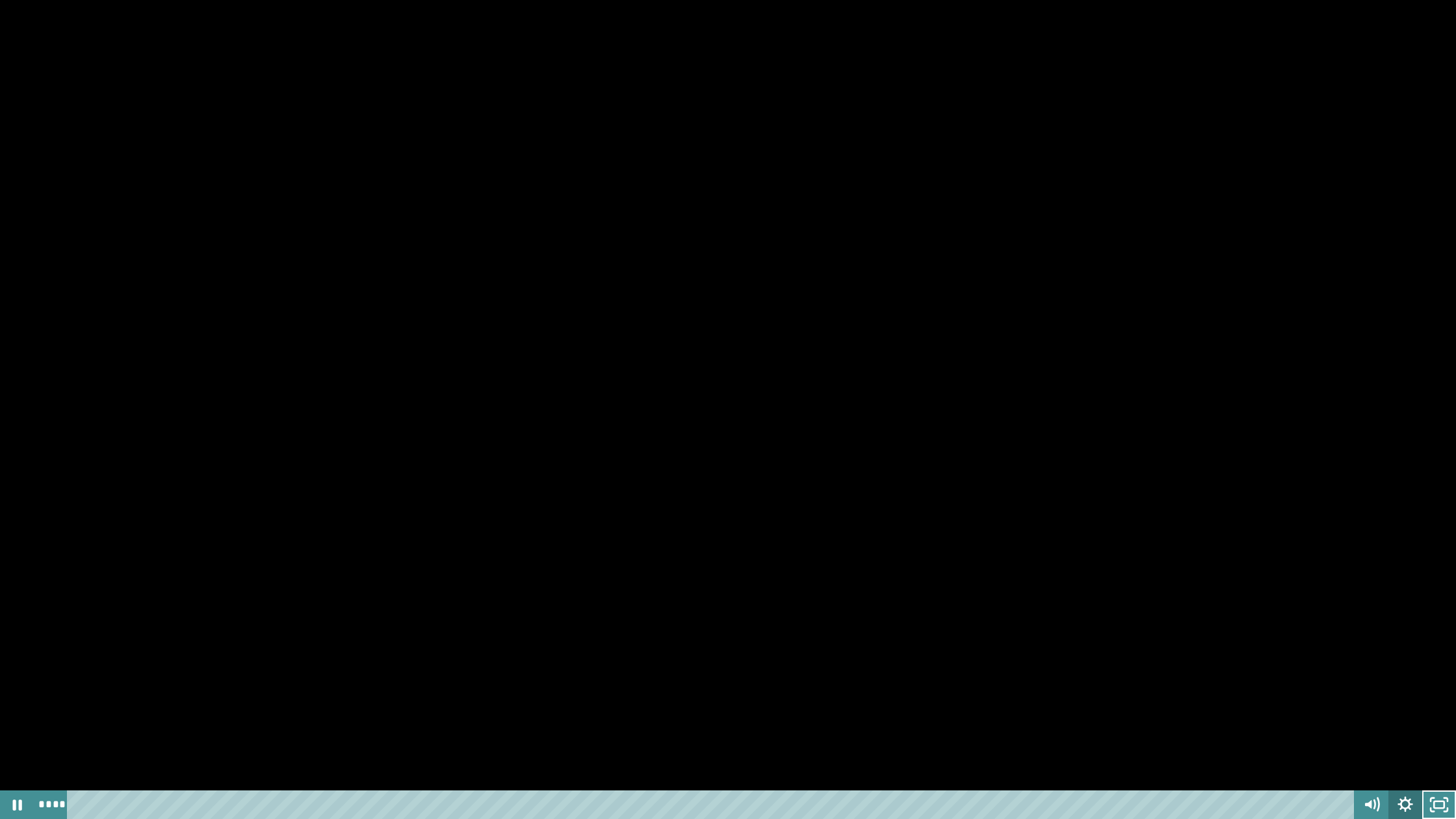 click 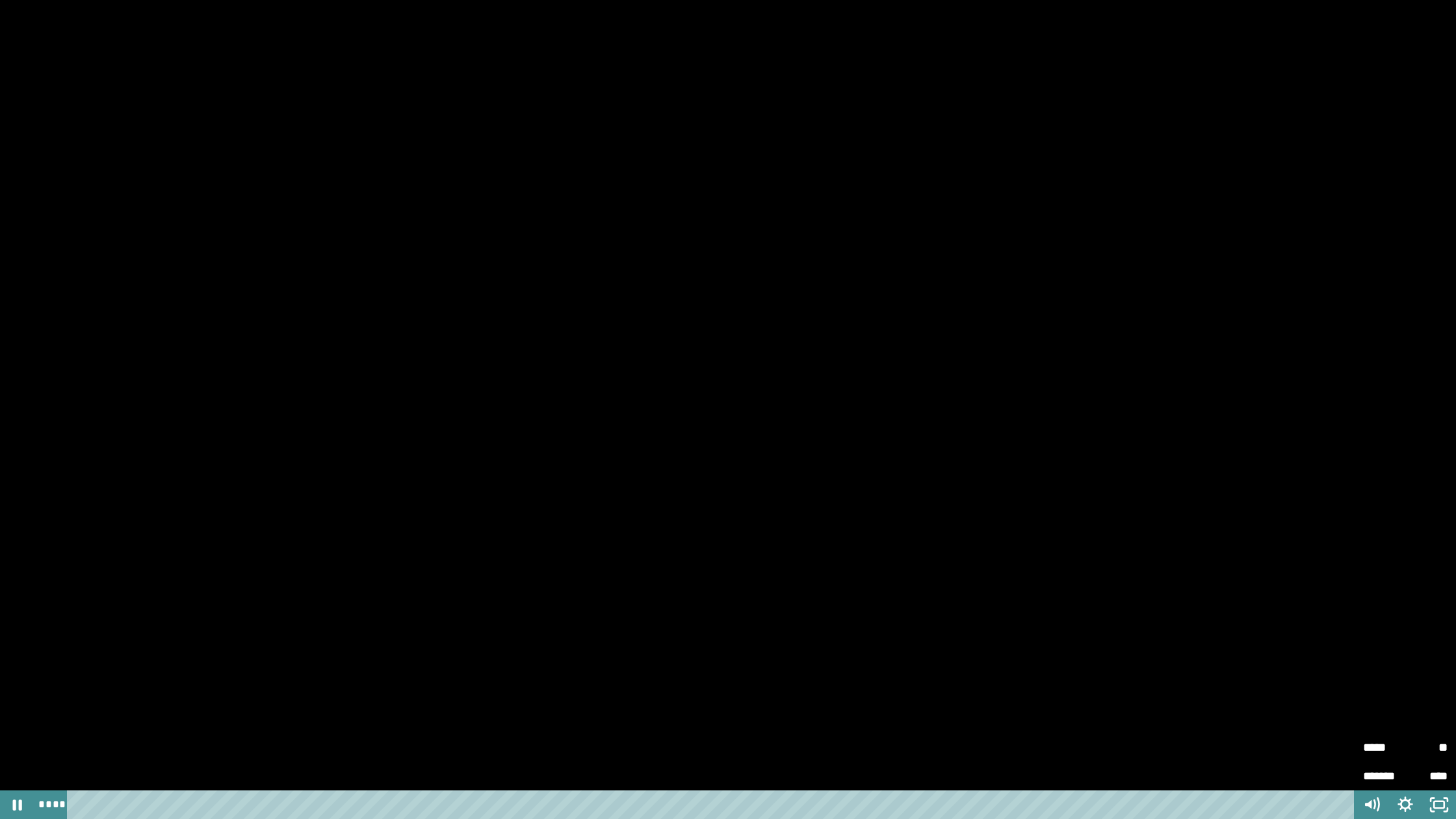 click on "**" at bounding box center (1426, 748) 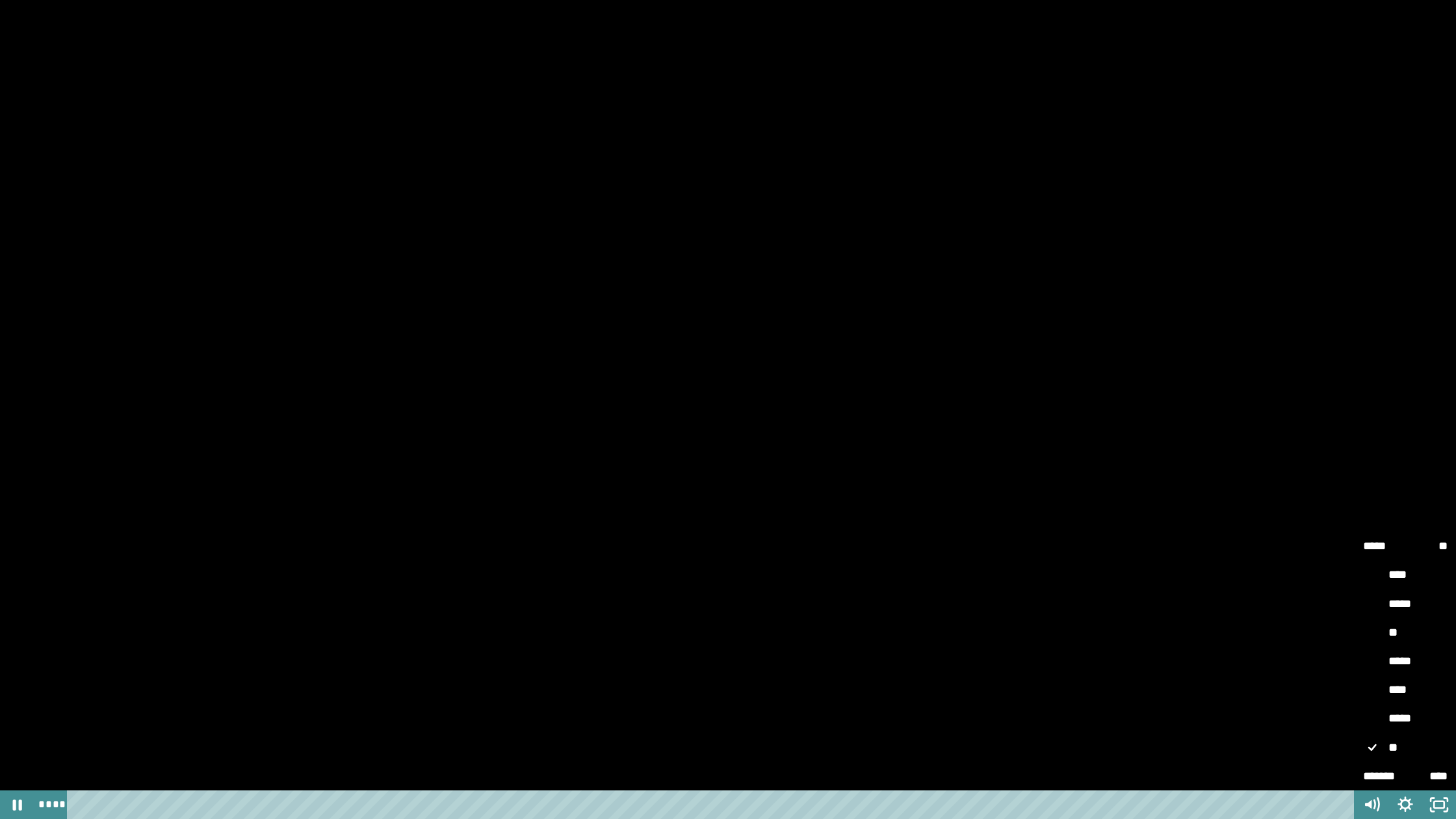 click on "****" at bounding box center (1405, 690) 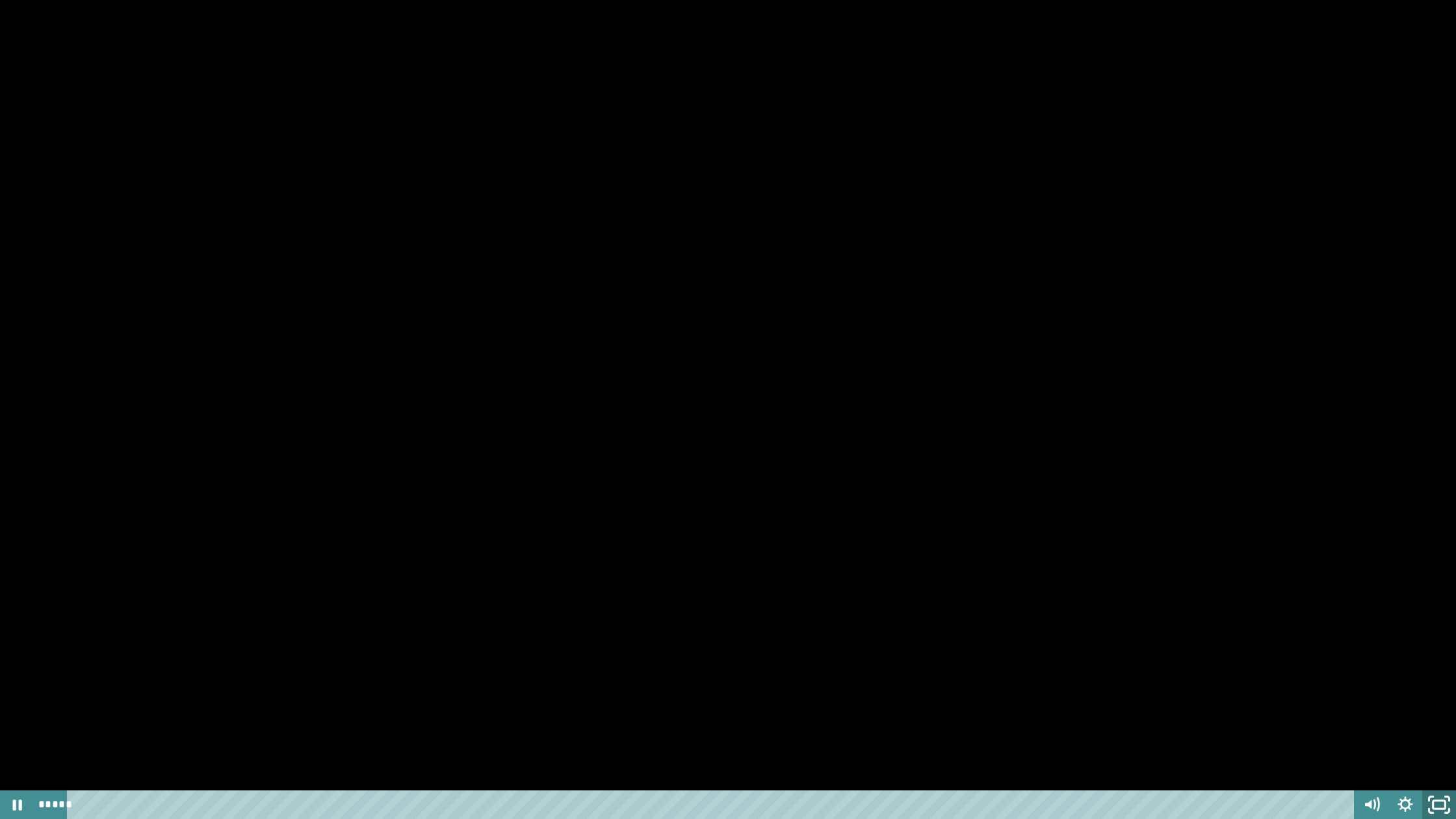 click 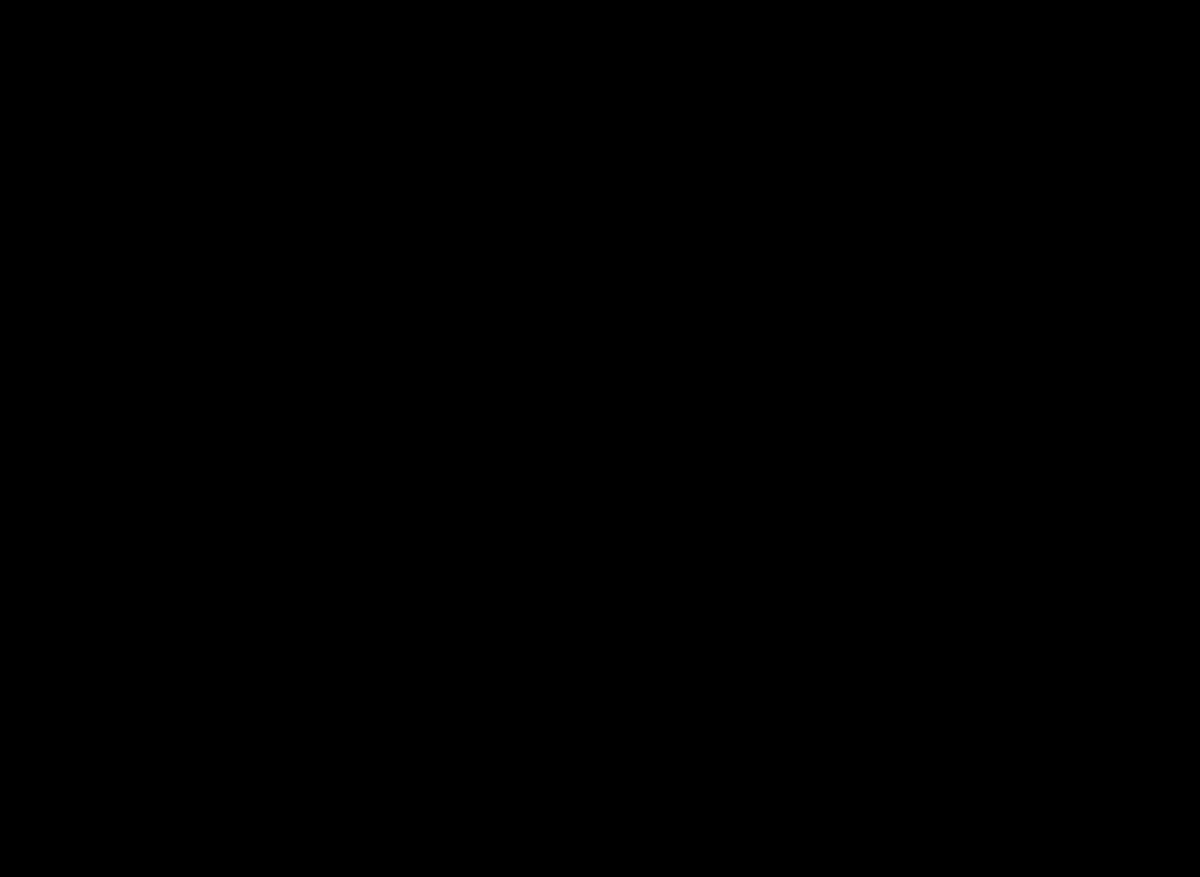 scroll, scrollTop: 4795, scrollLeft: 0, axis: vertical 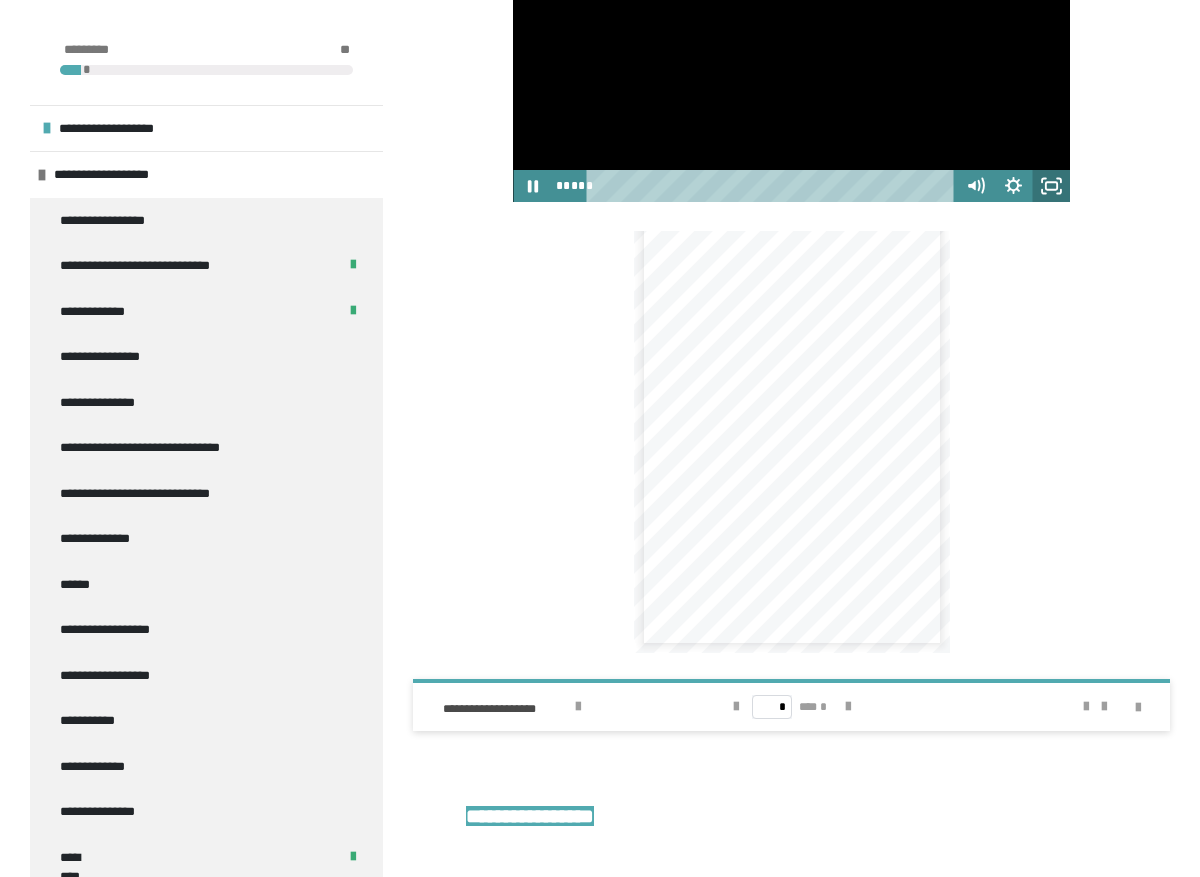 click 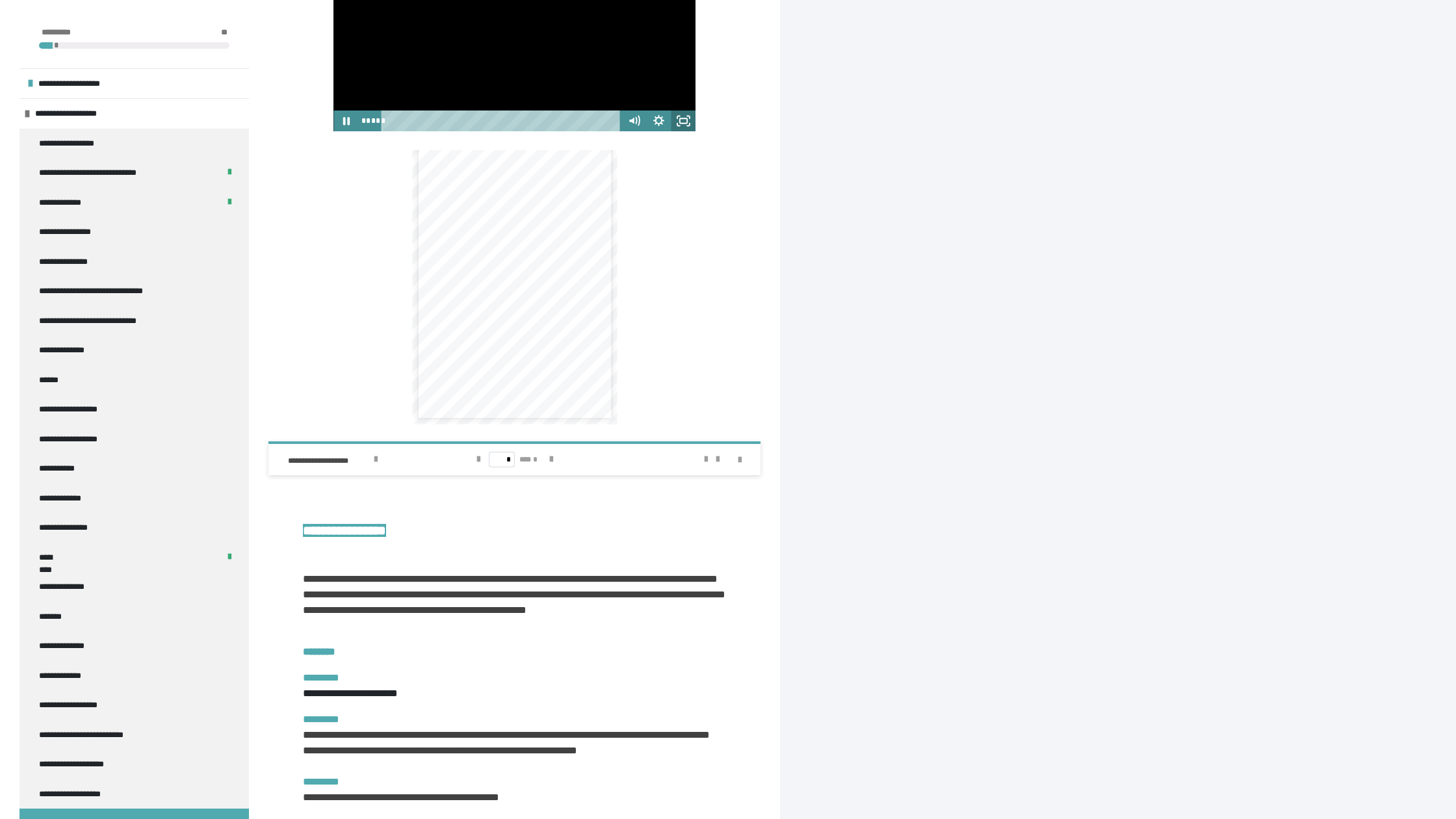 scroll, scrollTop: 0, scrollLeft: 0, axis: both 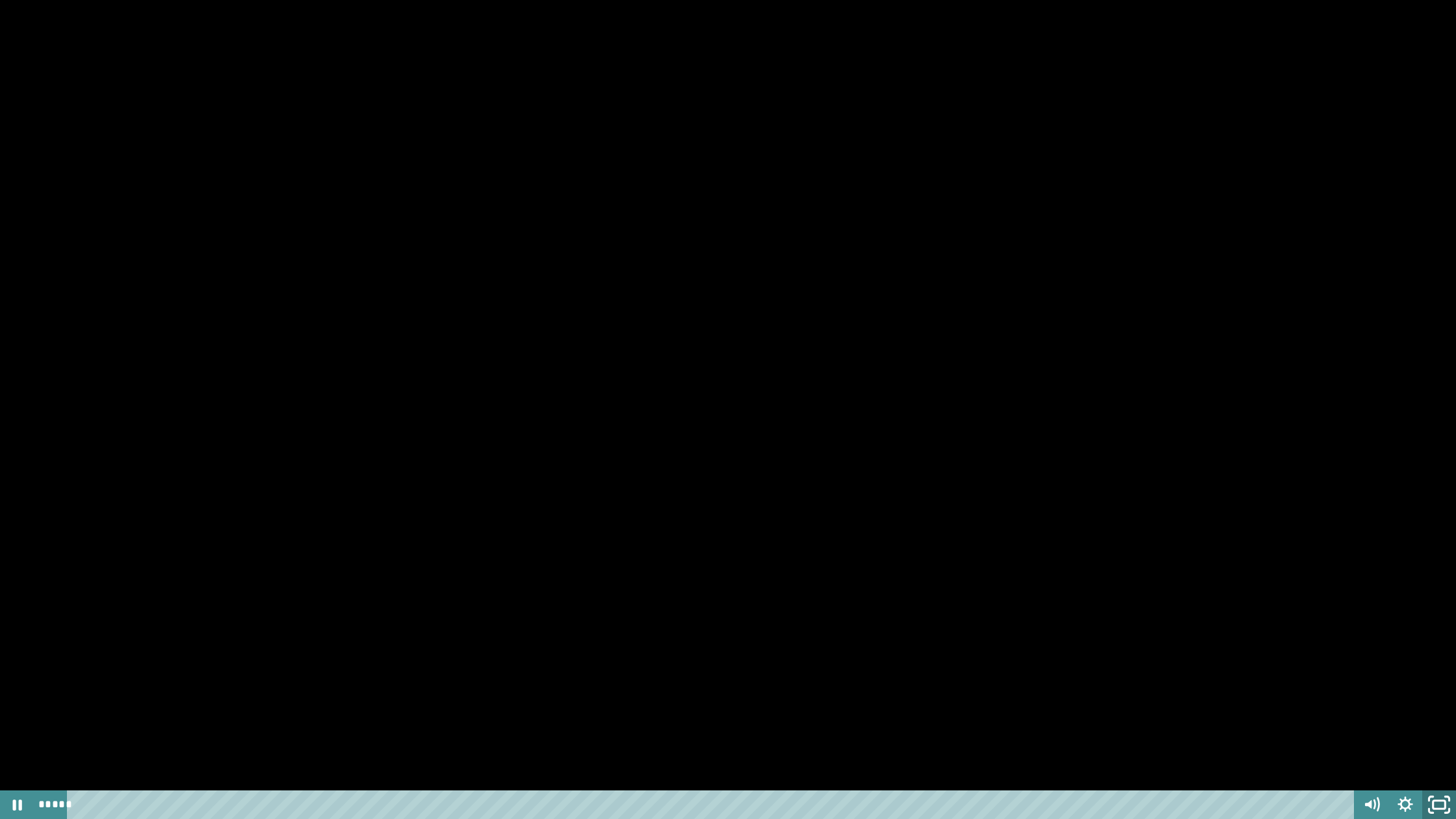 click 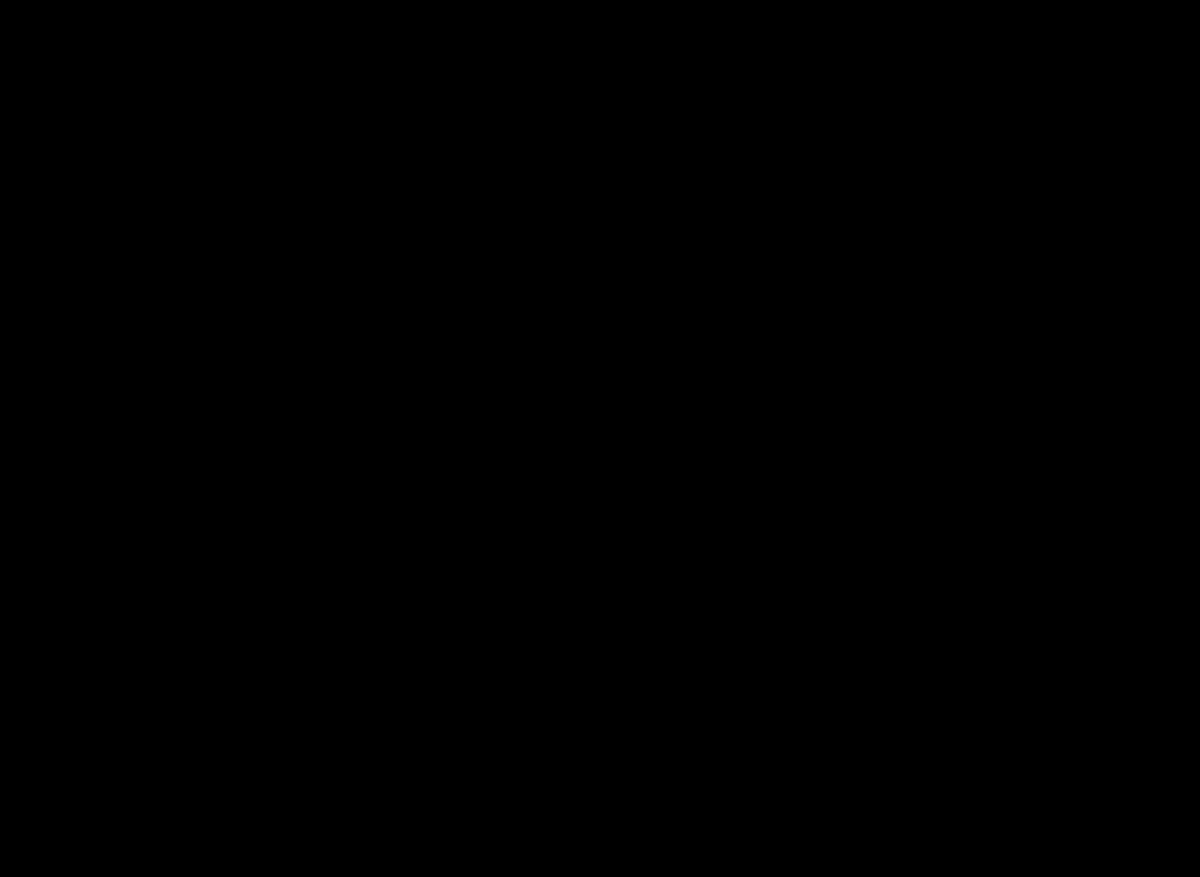 scroll, scrollTop: 4923, scrollLeft: 0, axis: vertical 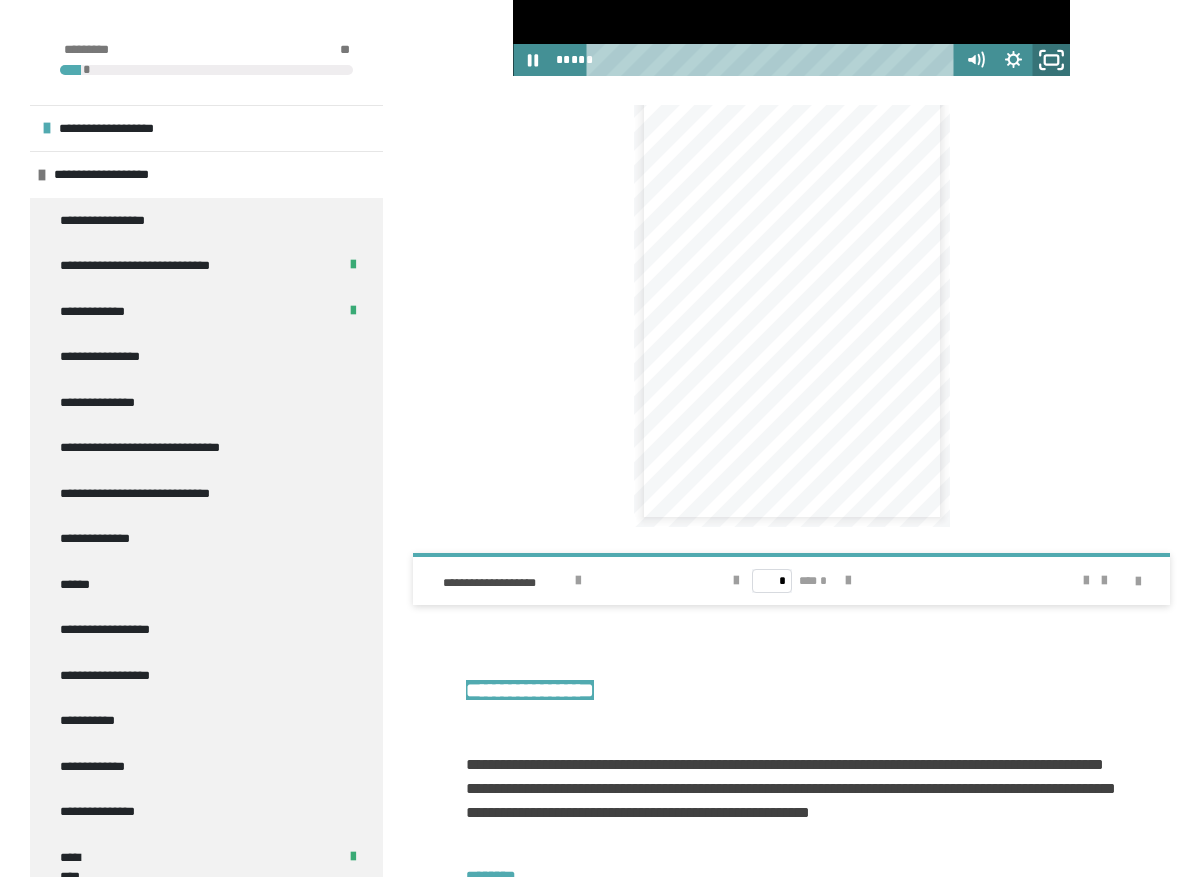 click 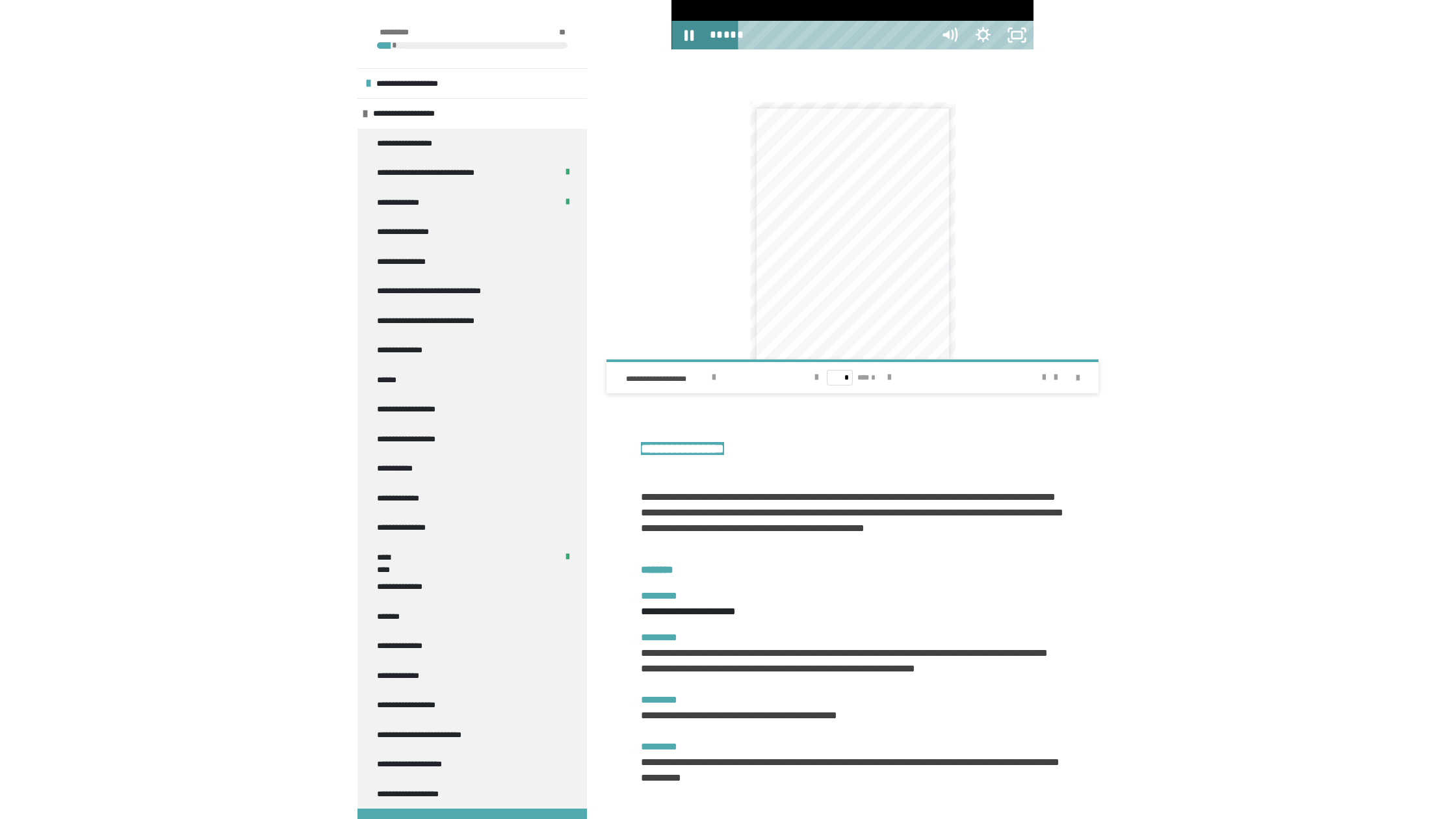 scroll, scrollTop: 0, scrollLeft: 0, axis: both 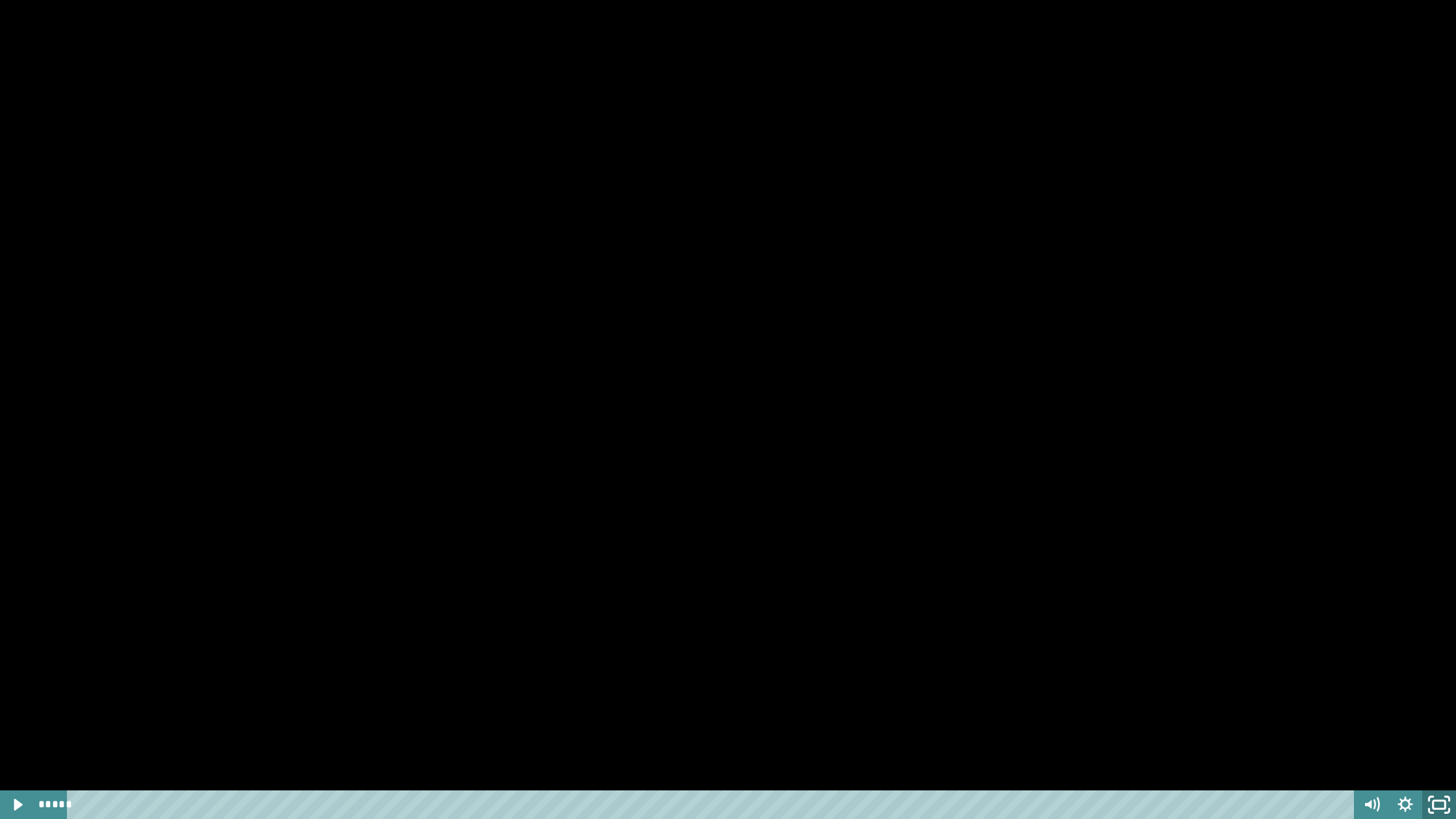 click 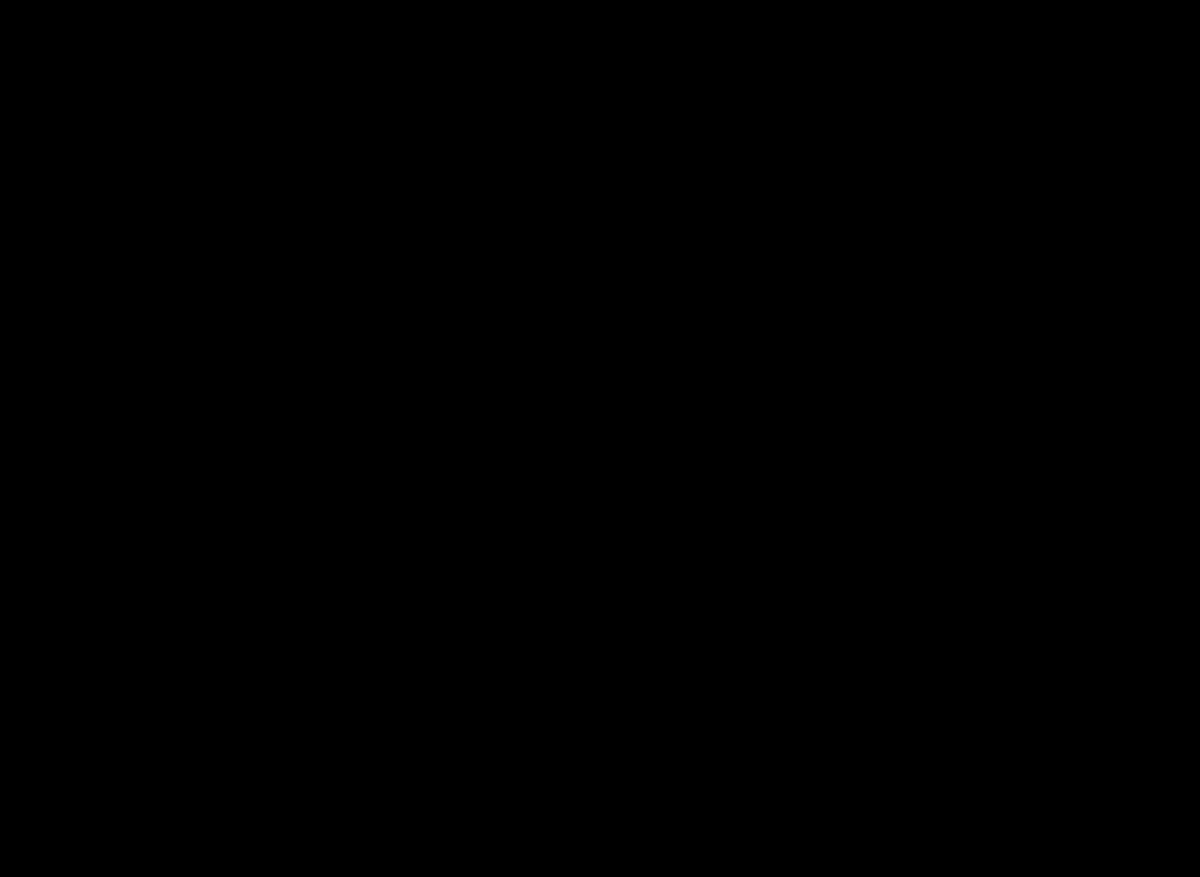 scroll, scrollTop: 47, scrollLeft: 0, axis: vertical 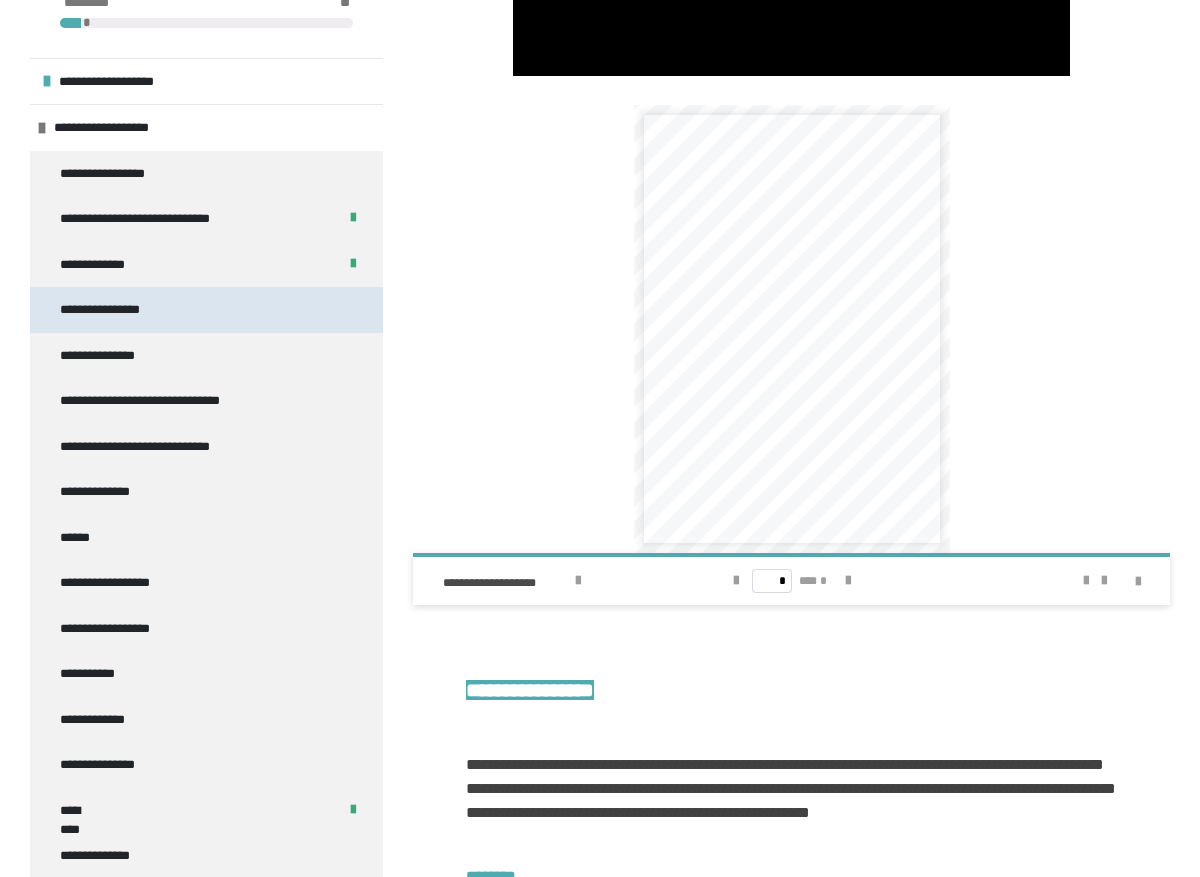 click on "**********" at bounding box center [206, 310] 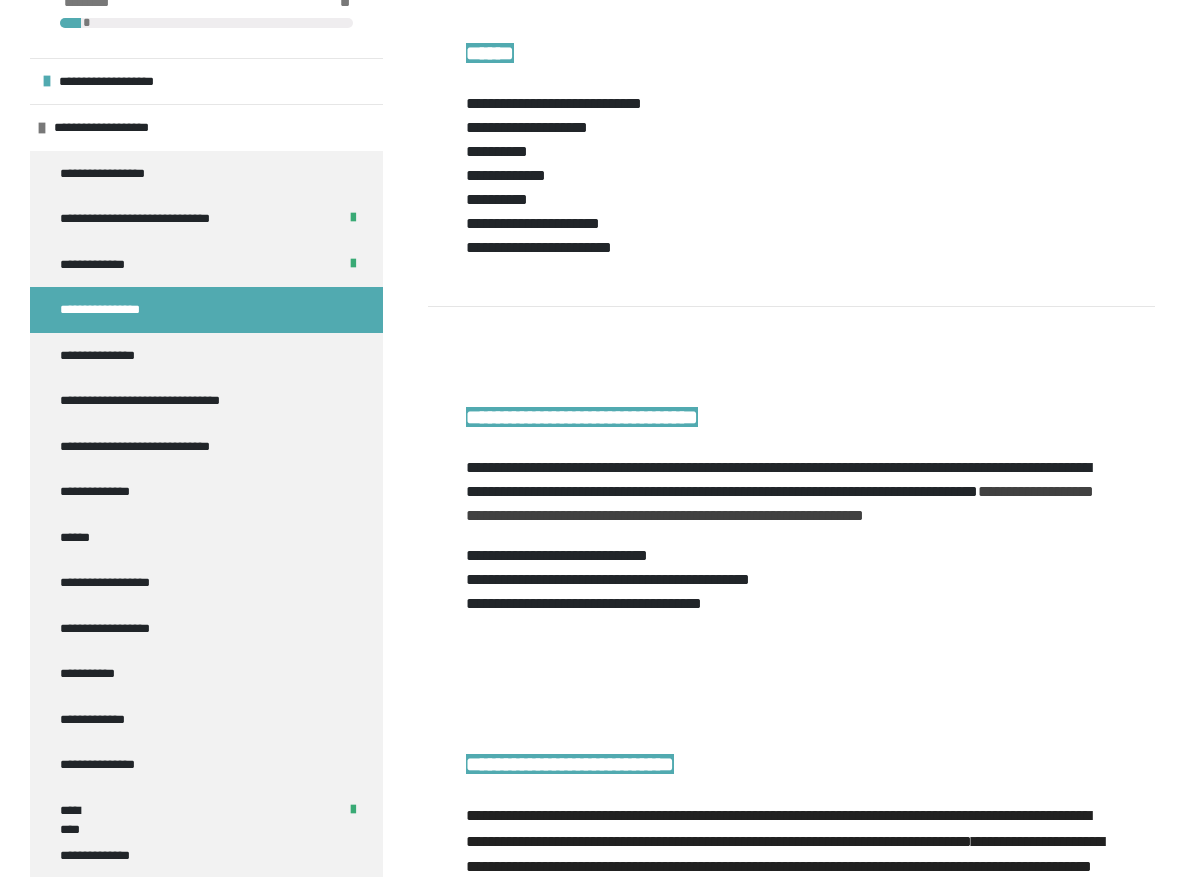 scroll, scrollTop: 73, scrollLeft: 0, axis: vertical 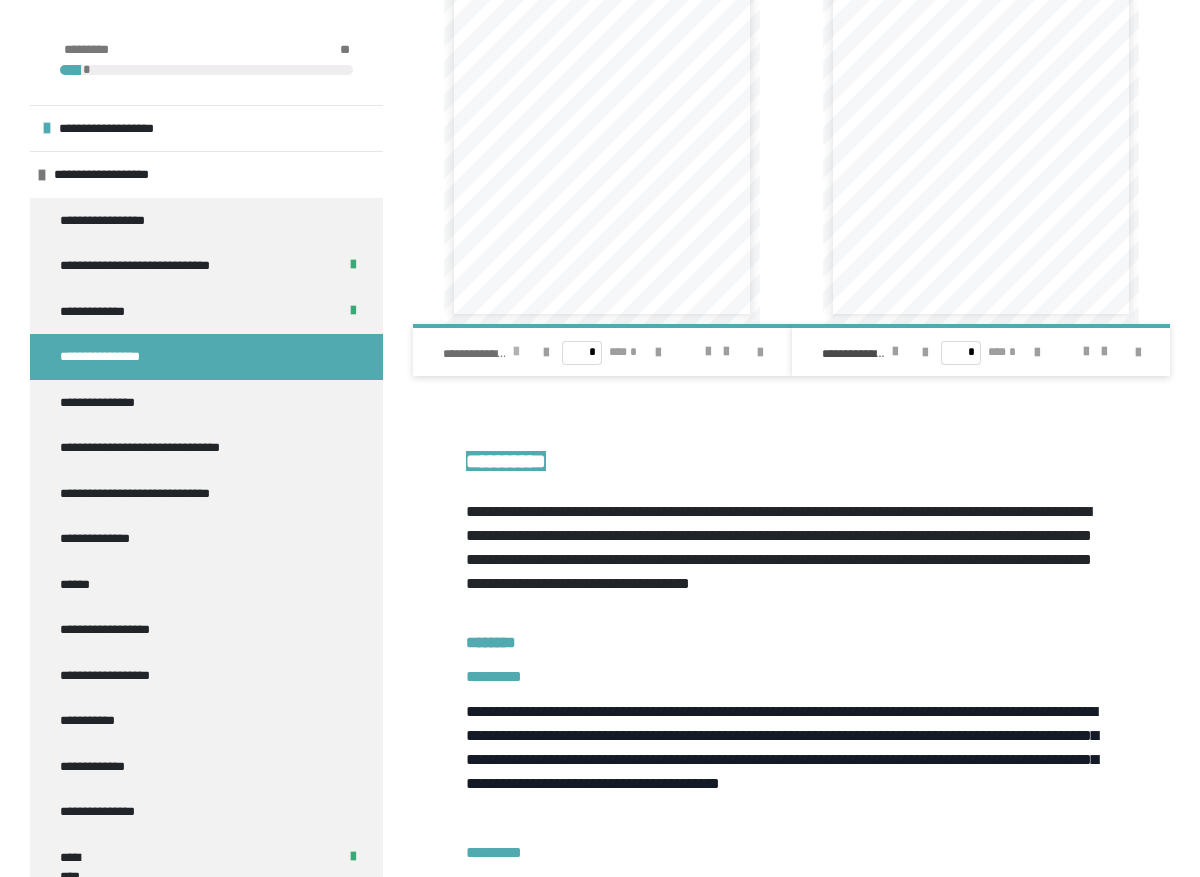 click at bounding box center [516, 352] 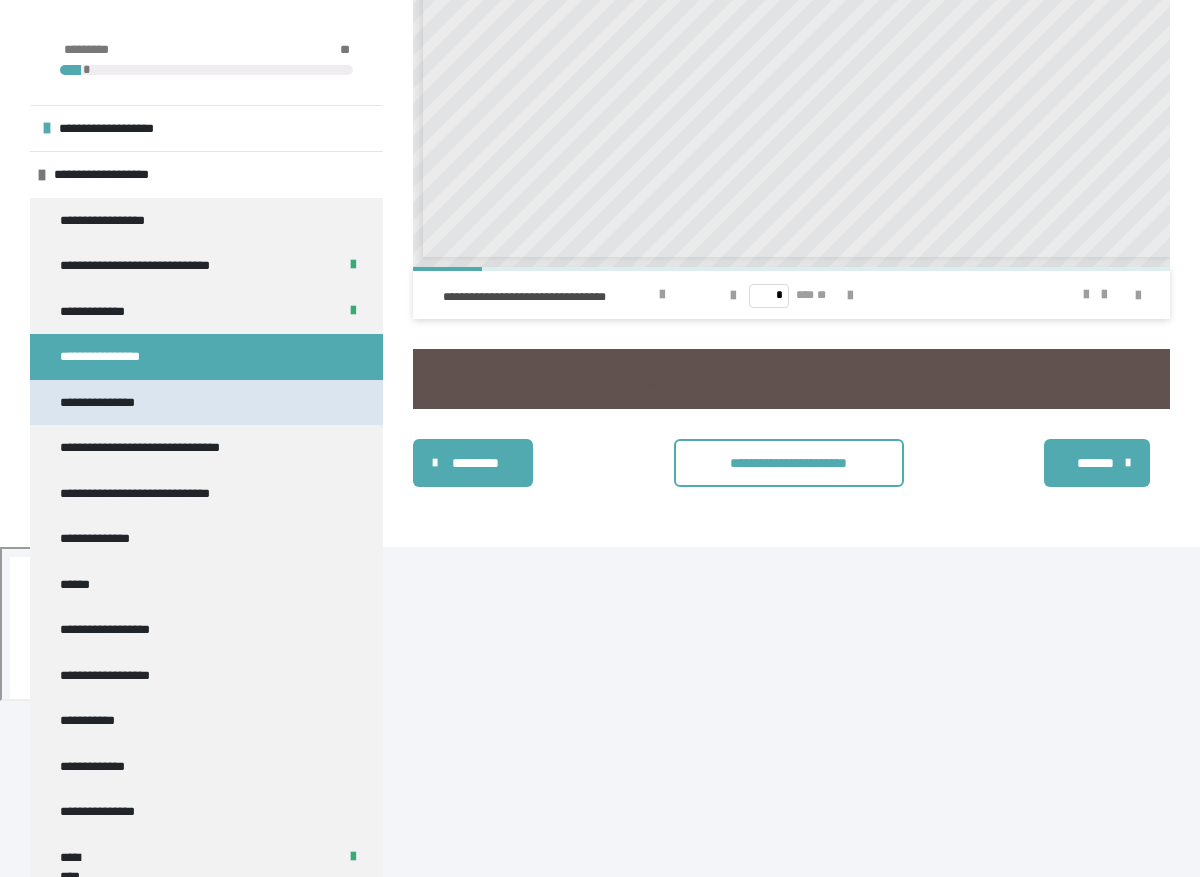 scroll, scrollTop: 10164, scrollLeft: 0, axis: vertical 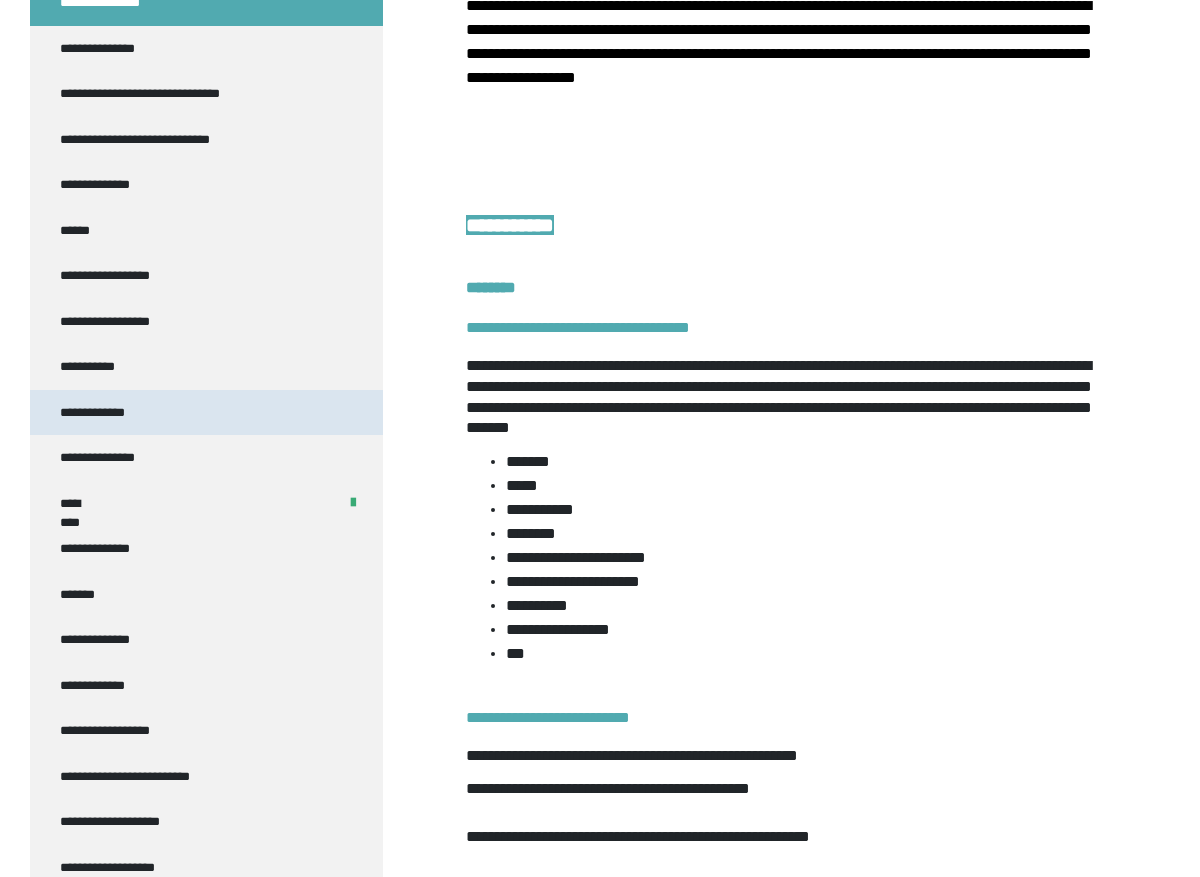 click on "**********" at bounding box center (99, 413) 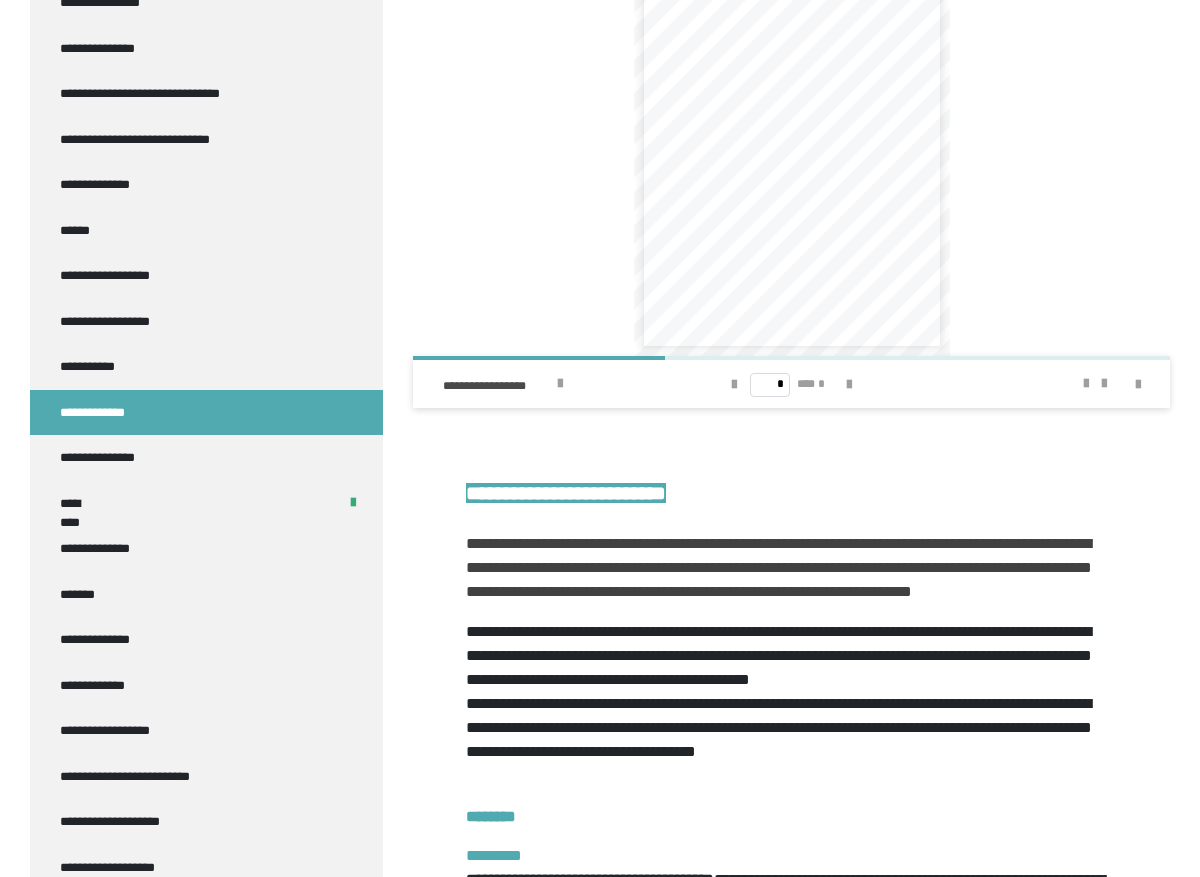 scroll, scrollTop: 7486, scrollLeft: 0, axis: vertical 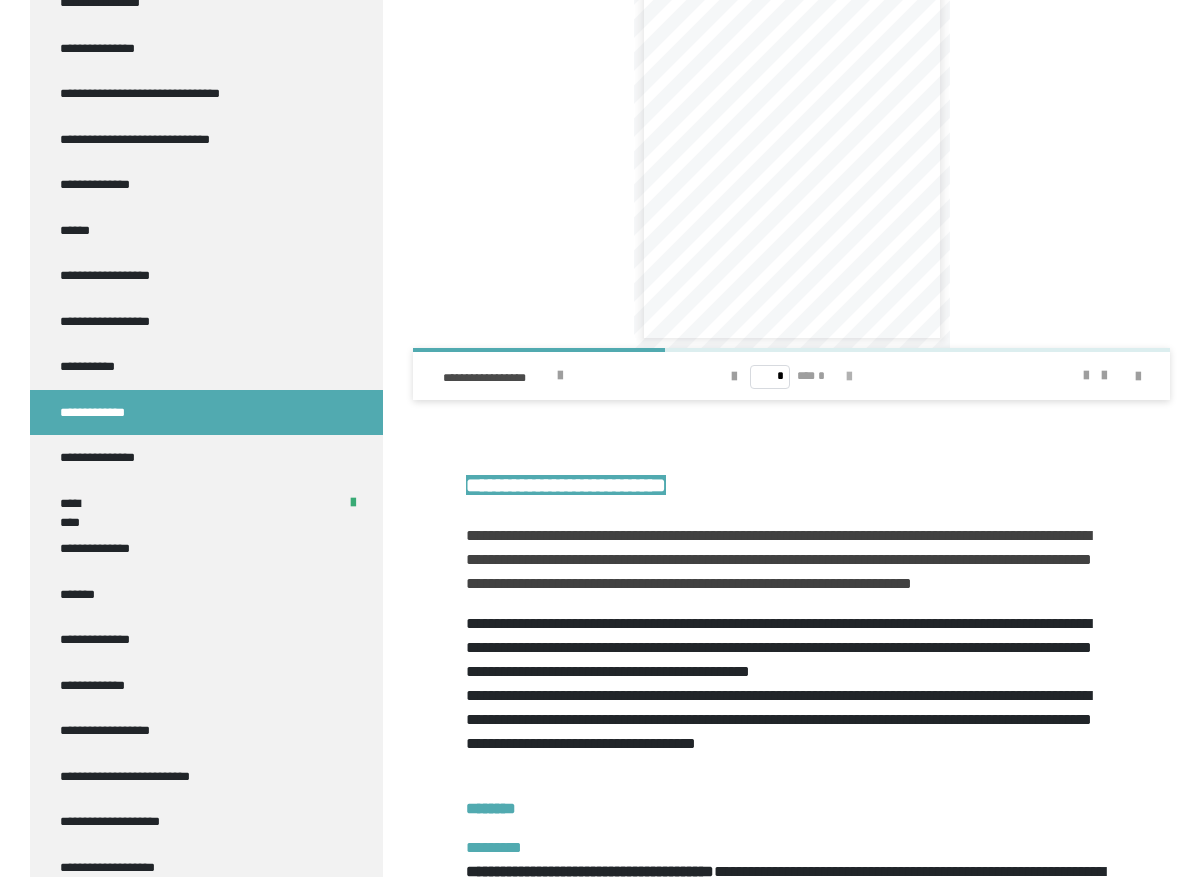 click at bounding box center [849, 377] 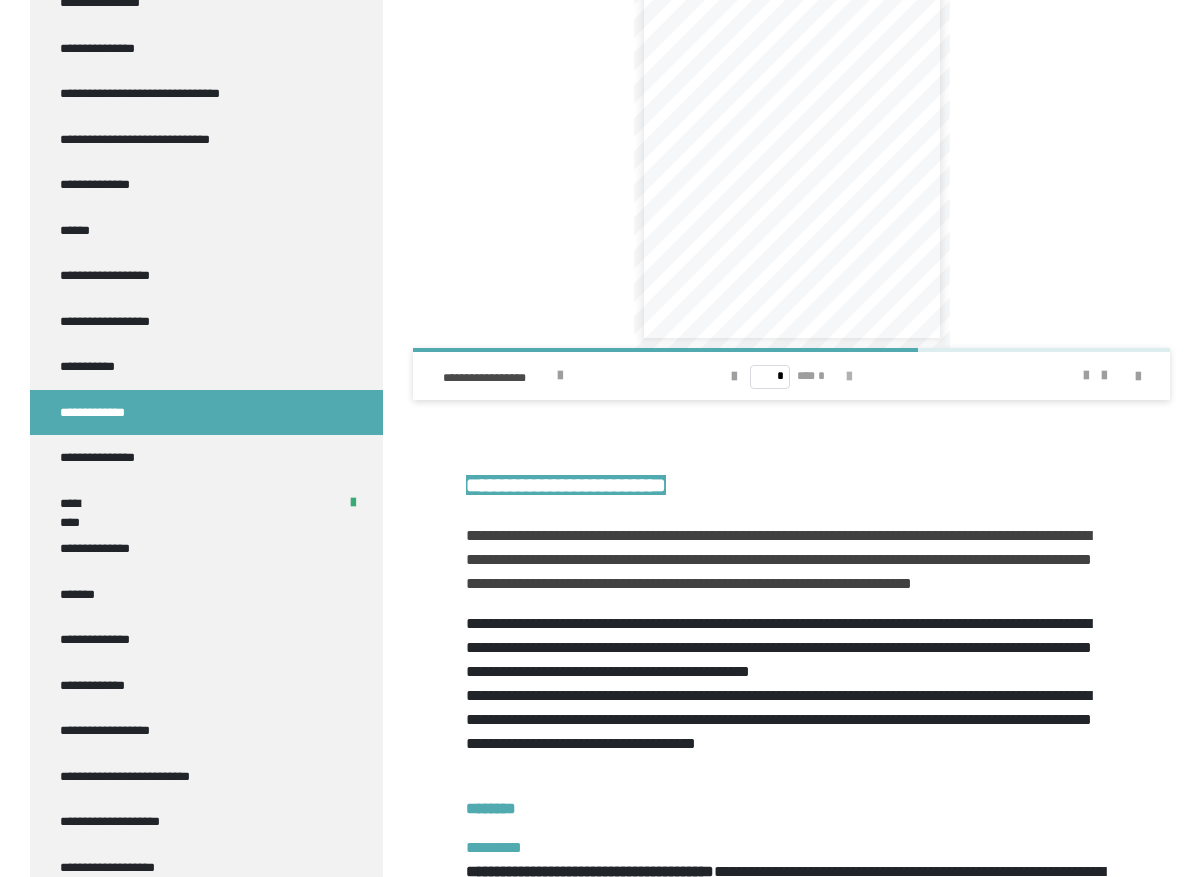 click at bounding box center [849, 377] 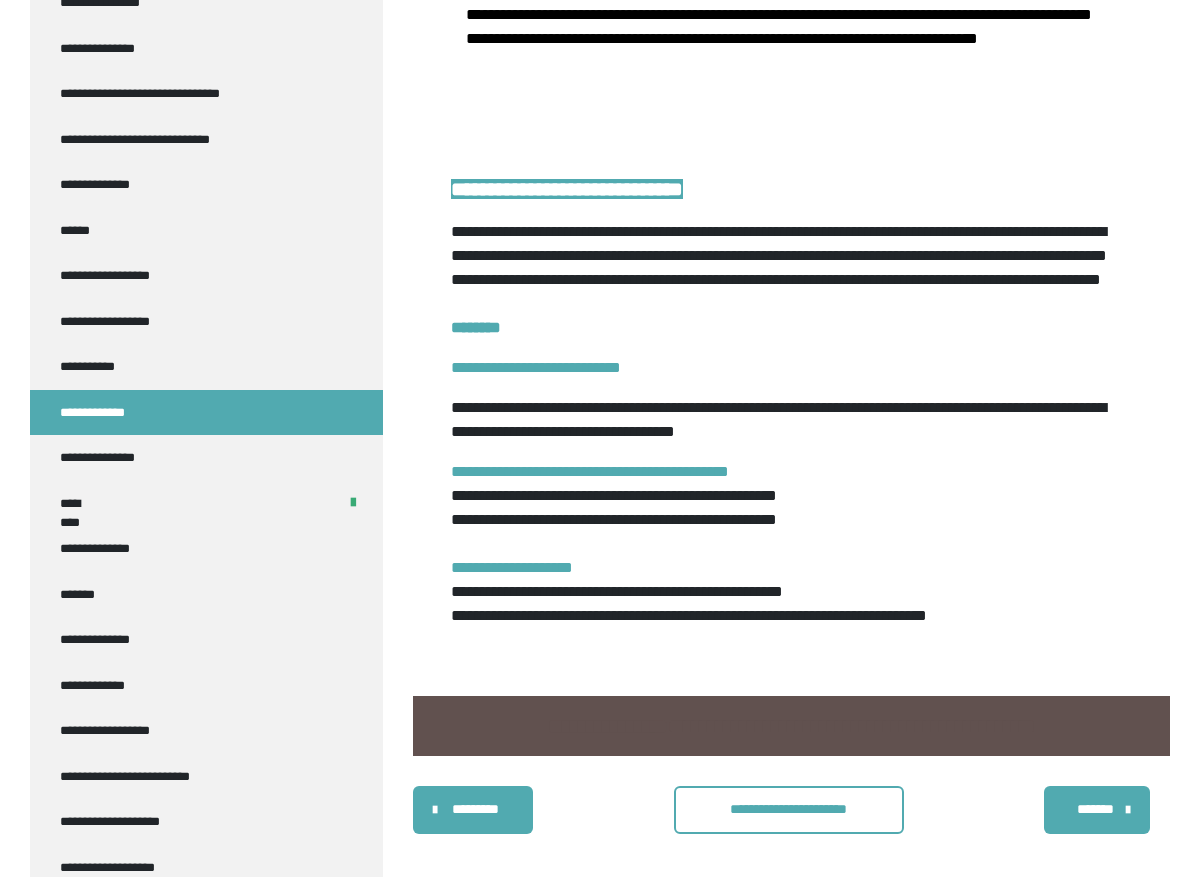 scroll, scrollTop: 9985, scrollLeft: 0, axis: vertical 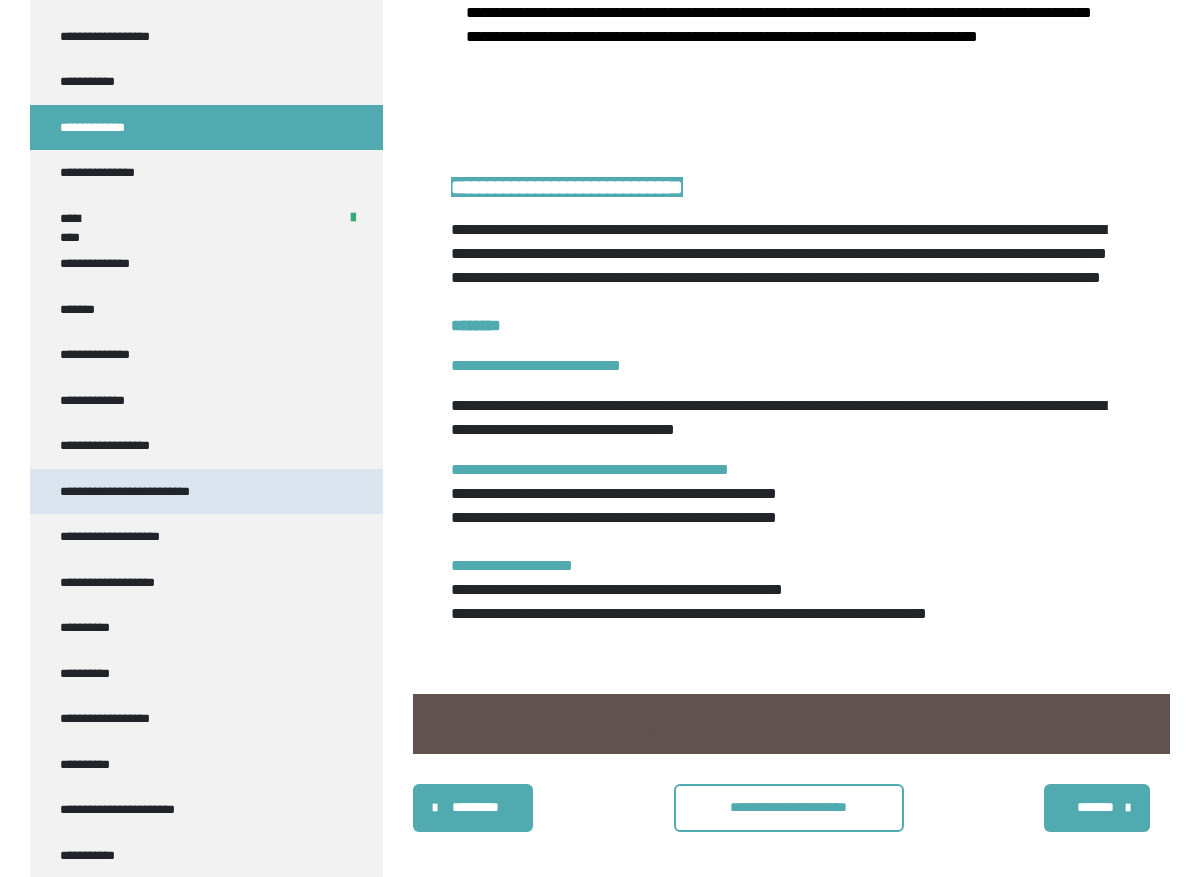 click on "**********" at bounding box center (130, 492) 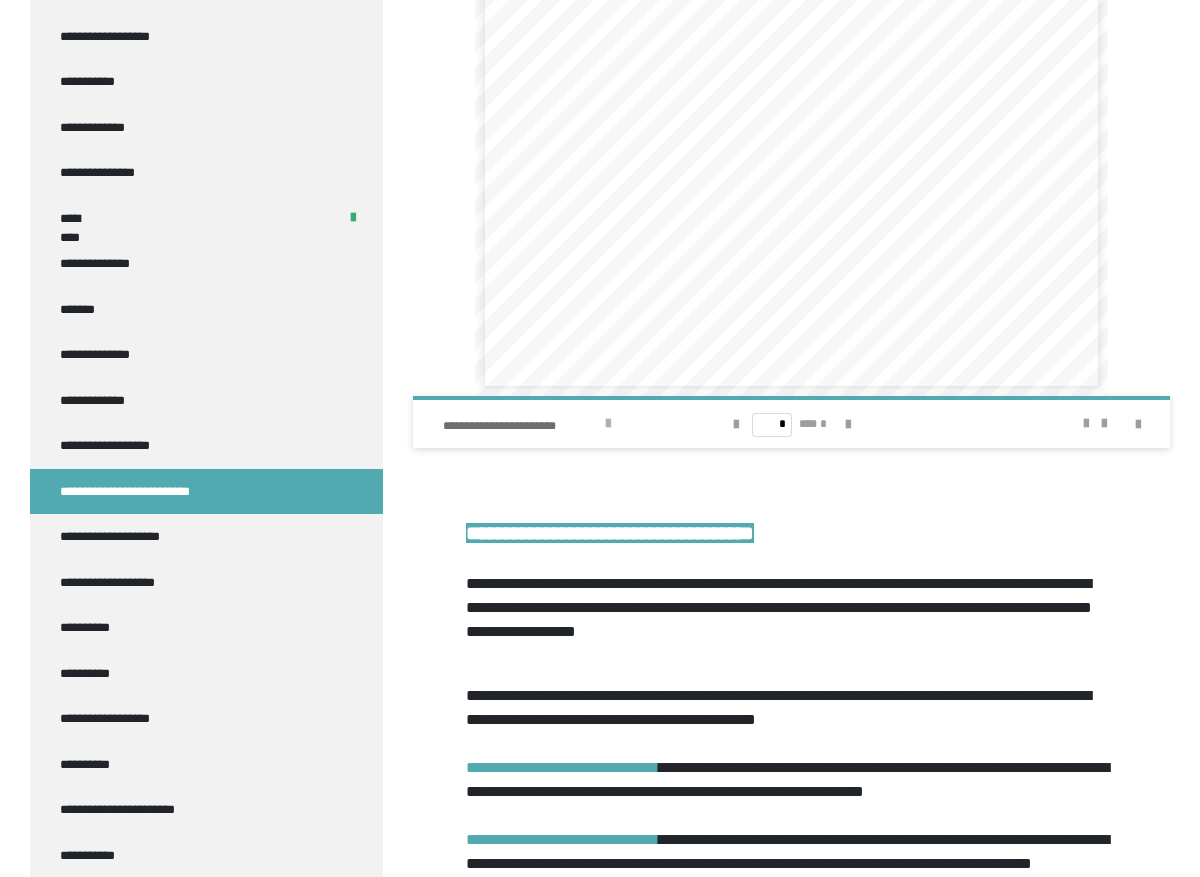 scroll, scrollTop: 2061, scrollLeft: 0, axis: vertical 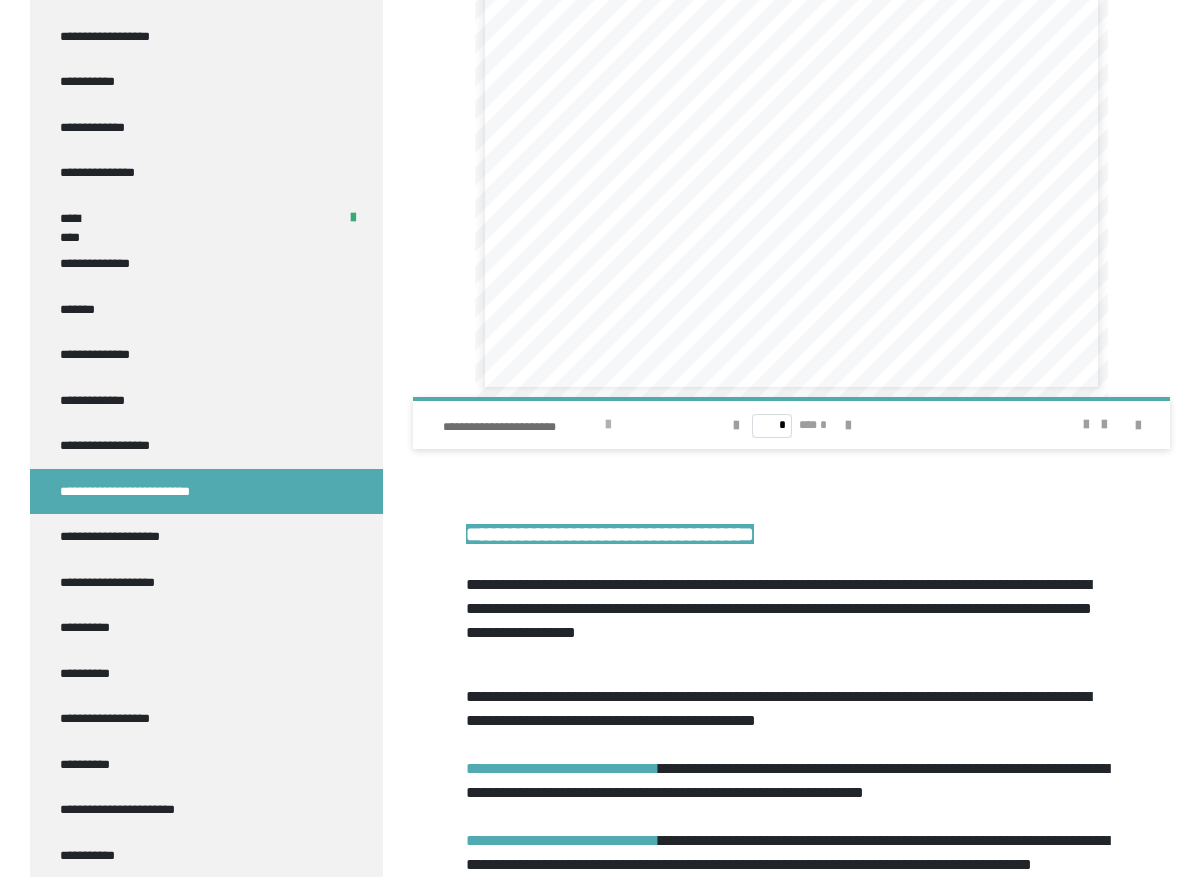 click at bounding box center (608, 425) 